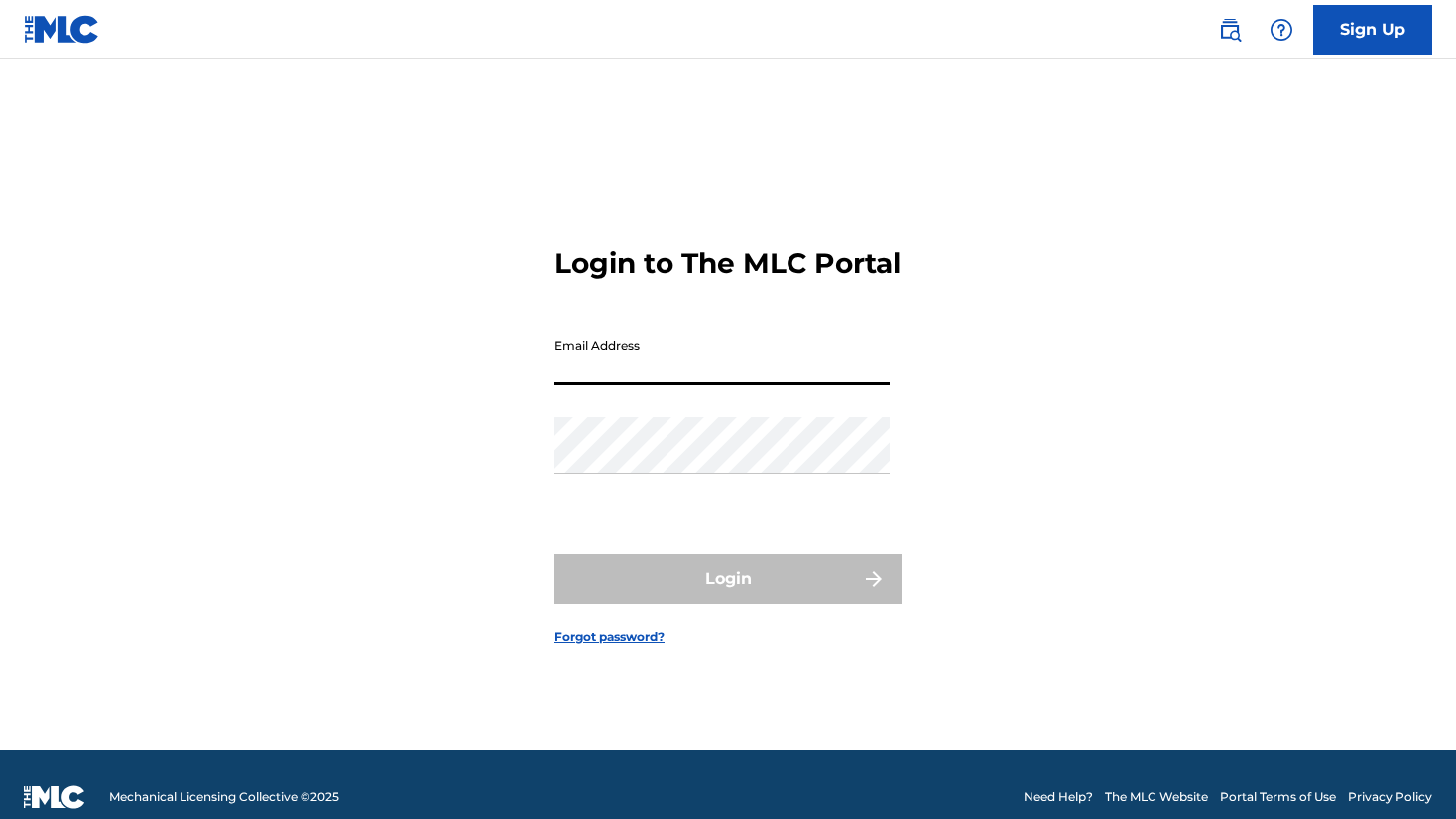 scroll, scrollTop: 0, scrollLeft: 0, axis: both 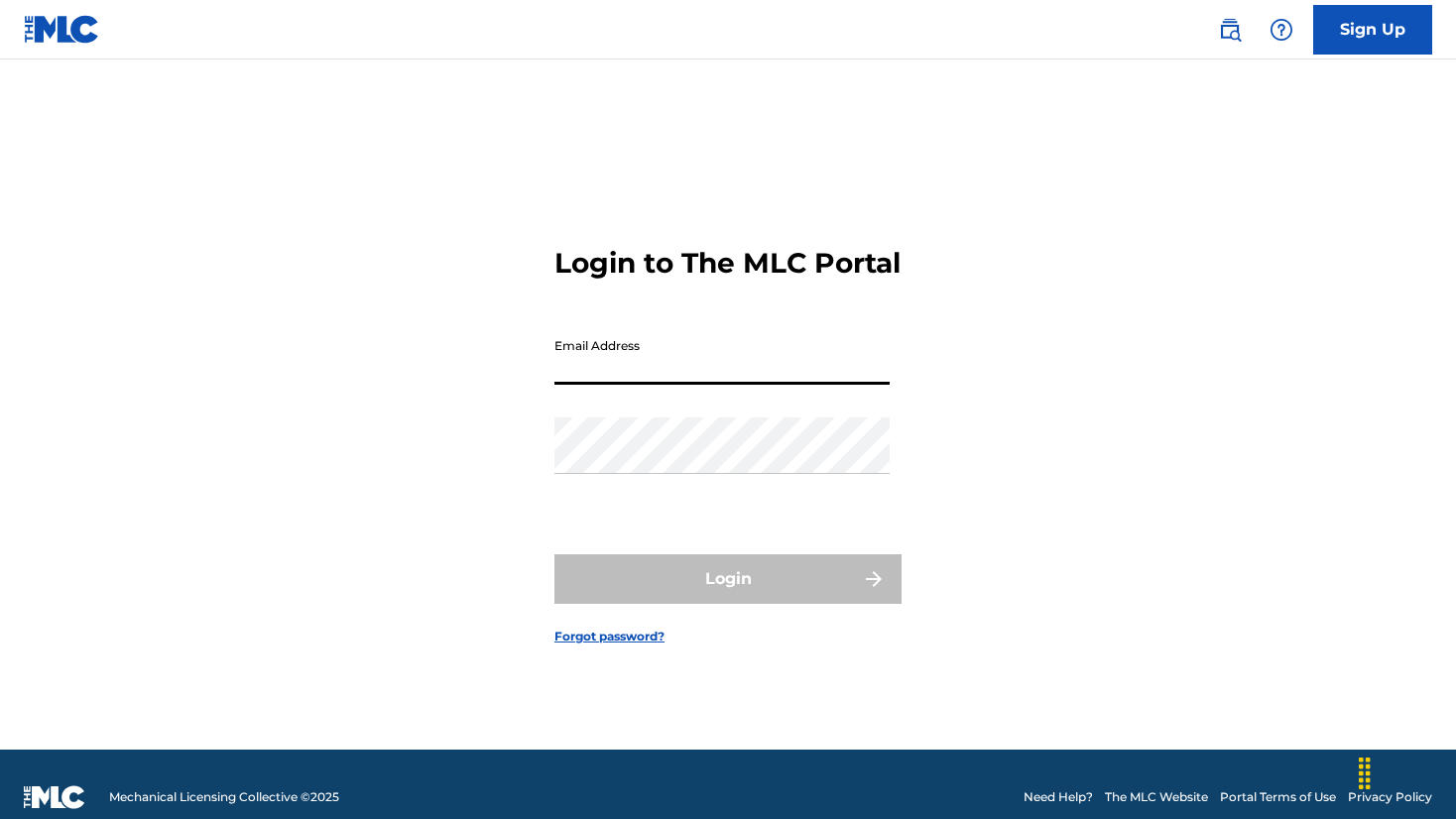 type on "[EMAIL]" 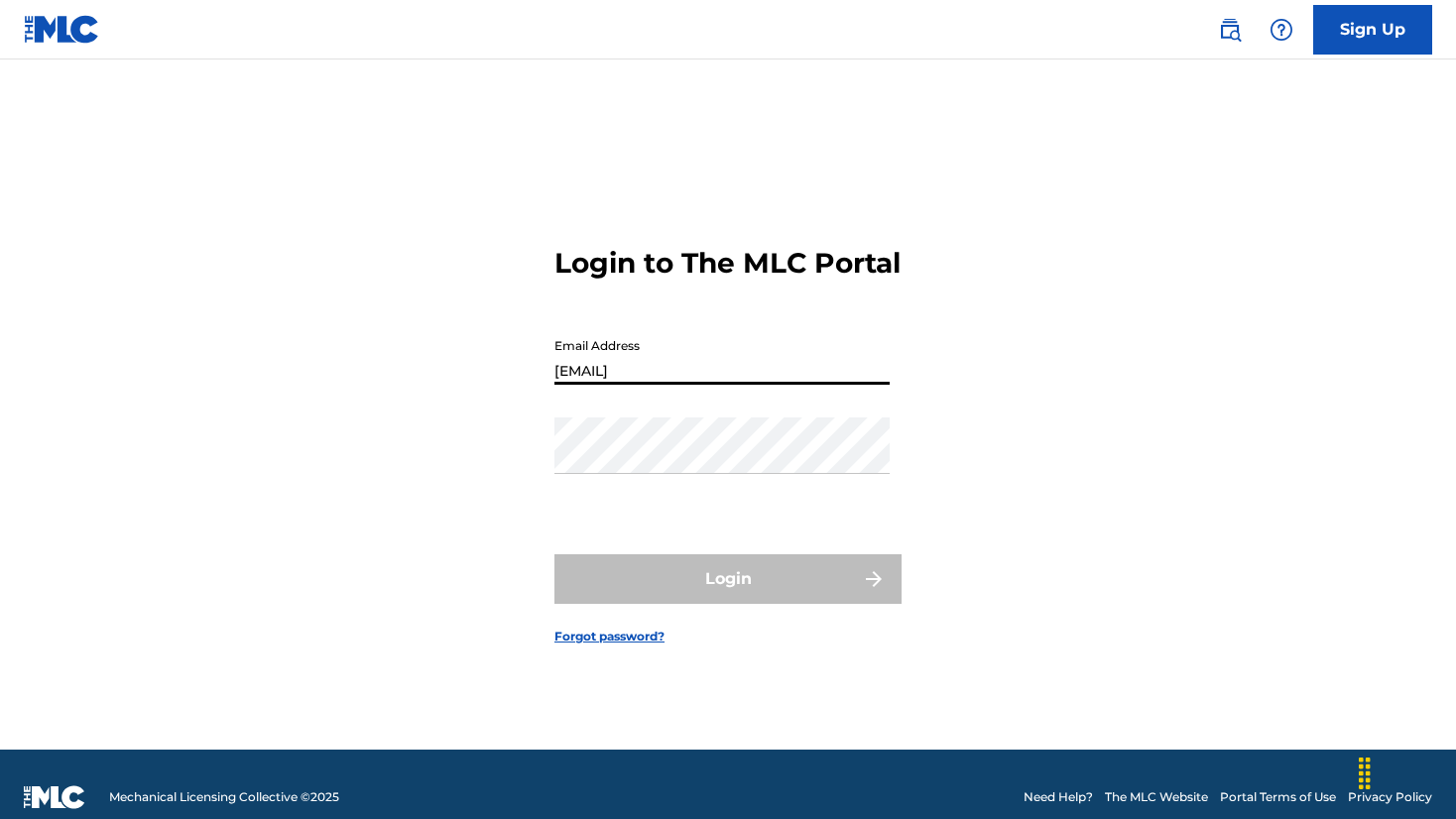 click on "Login" at bounding box center [728, 579] 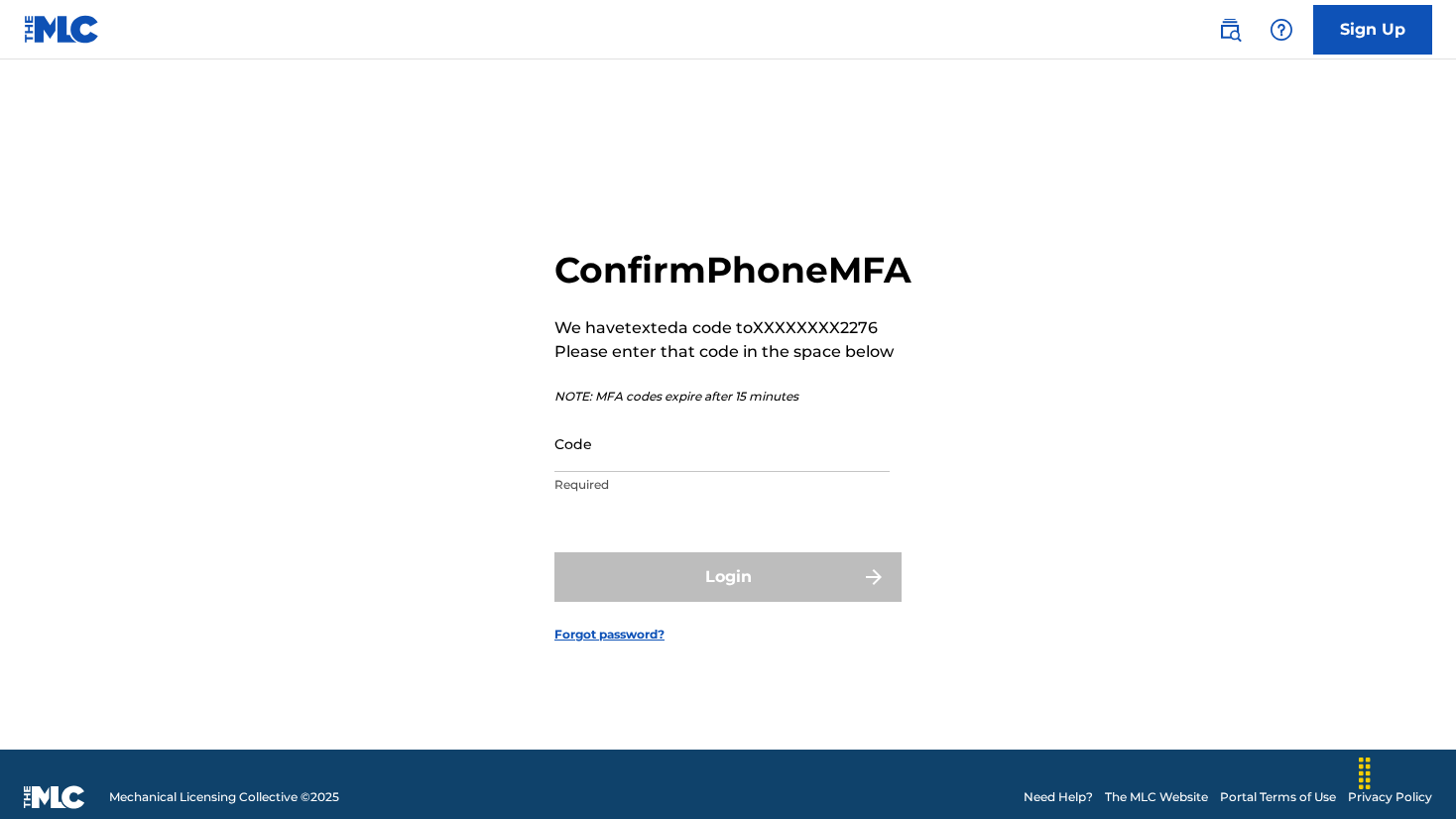 click on "Code Required" at bounding box center (722, 460) 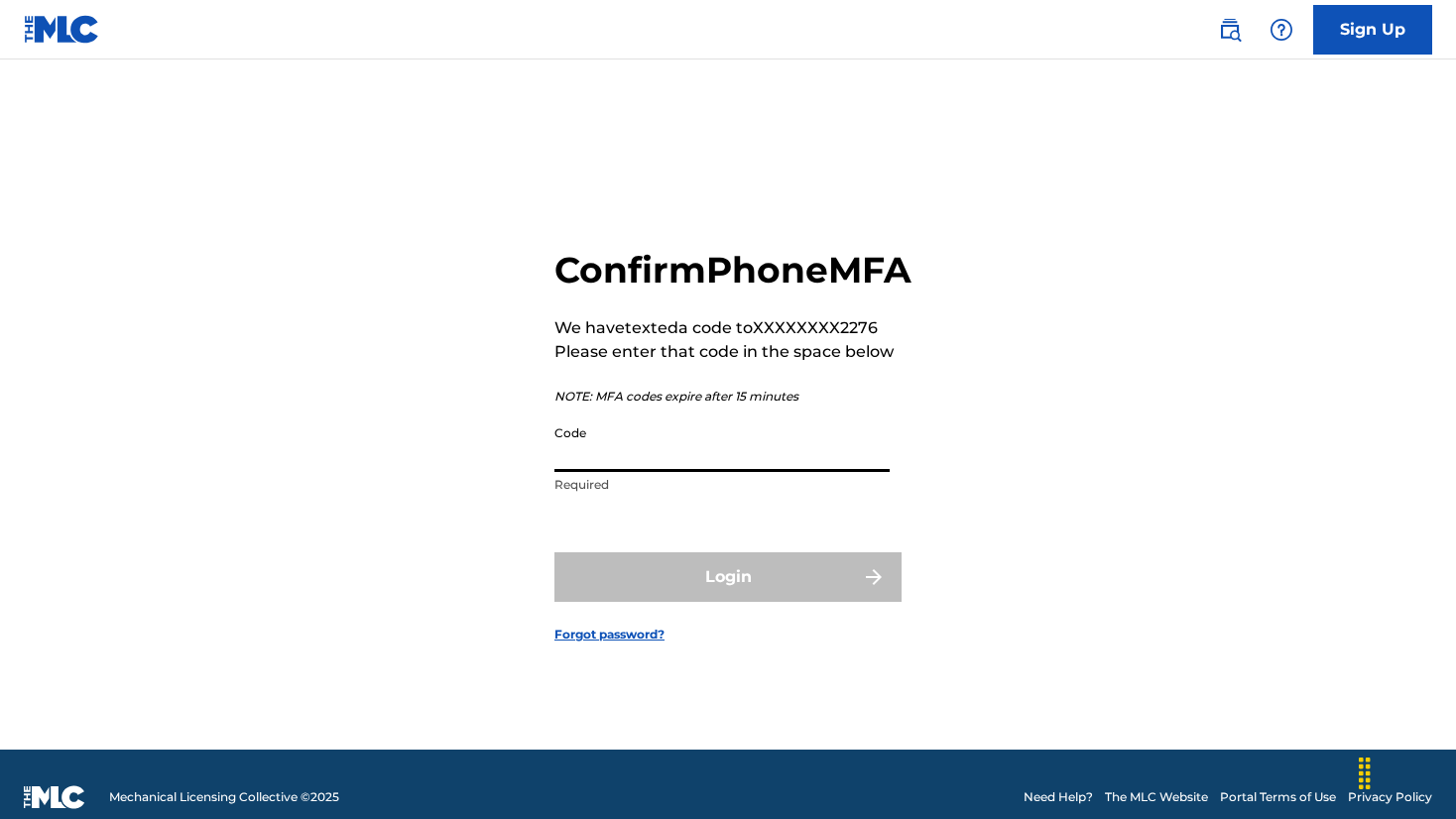 click on "Code" at bounding box center [722, 443] 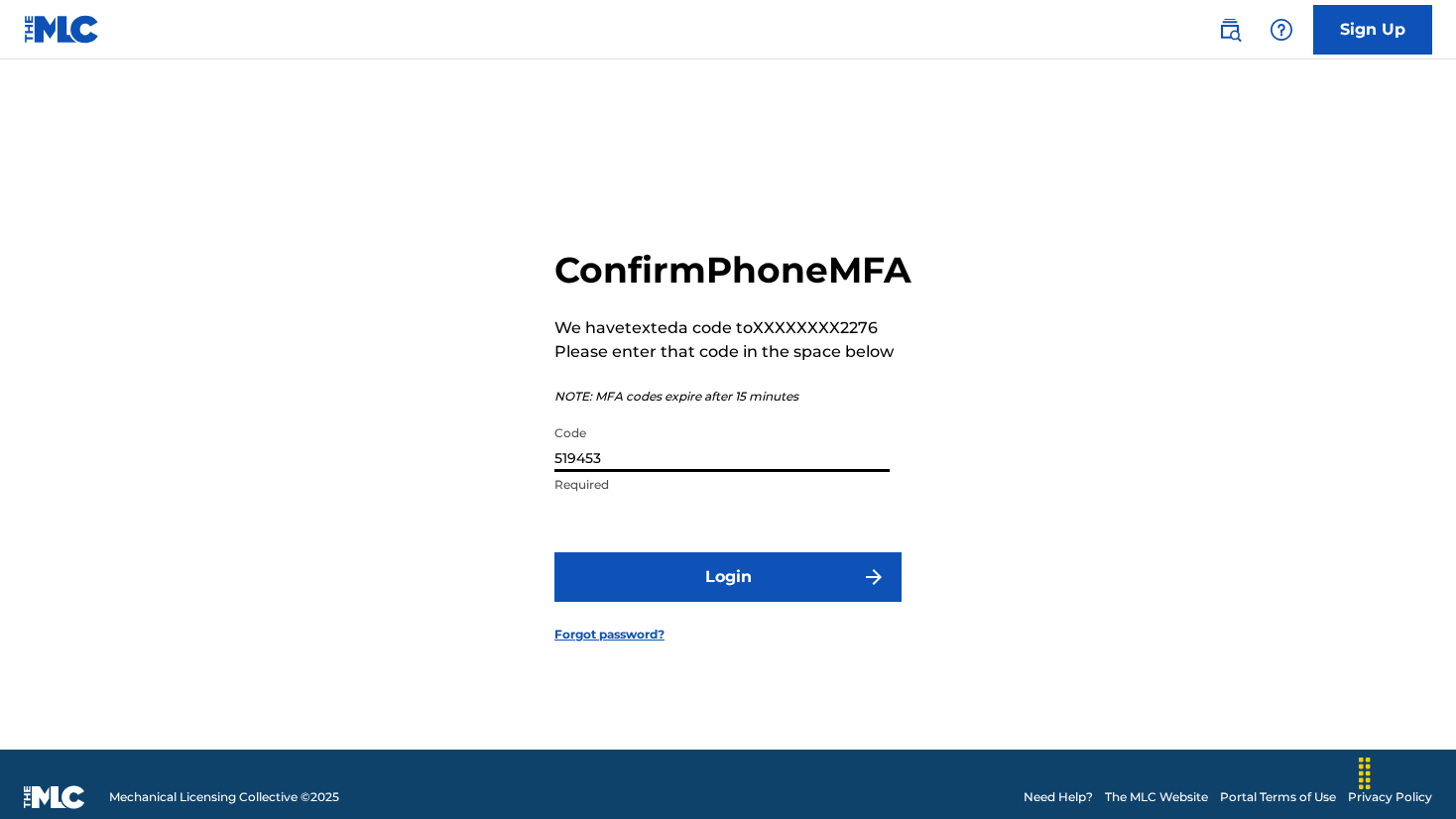 type on "519453" 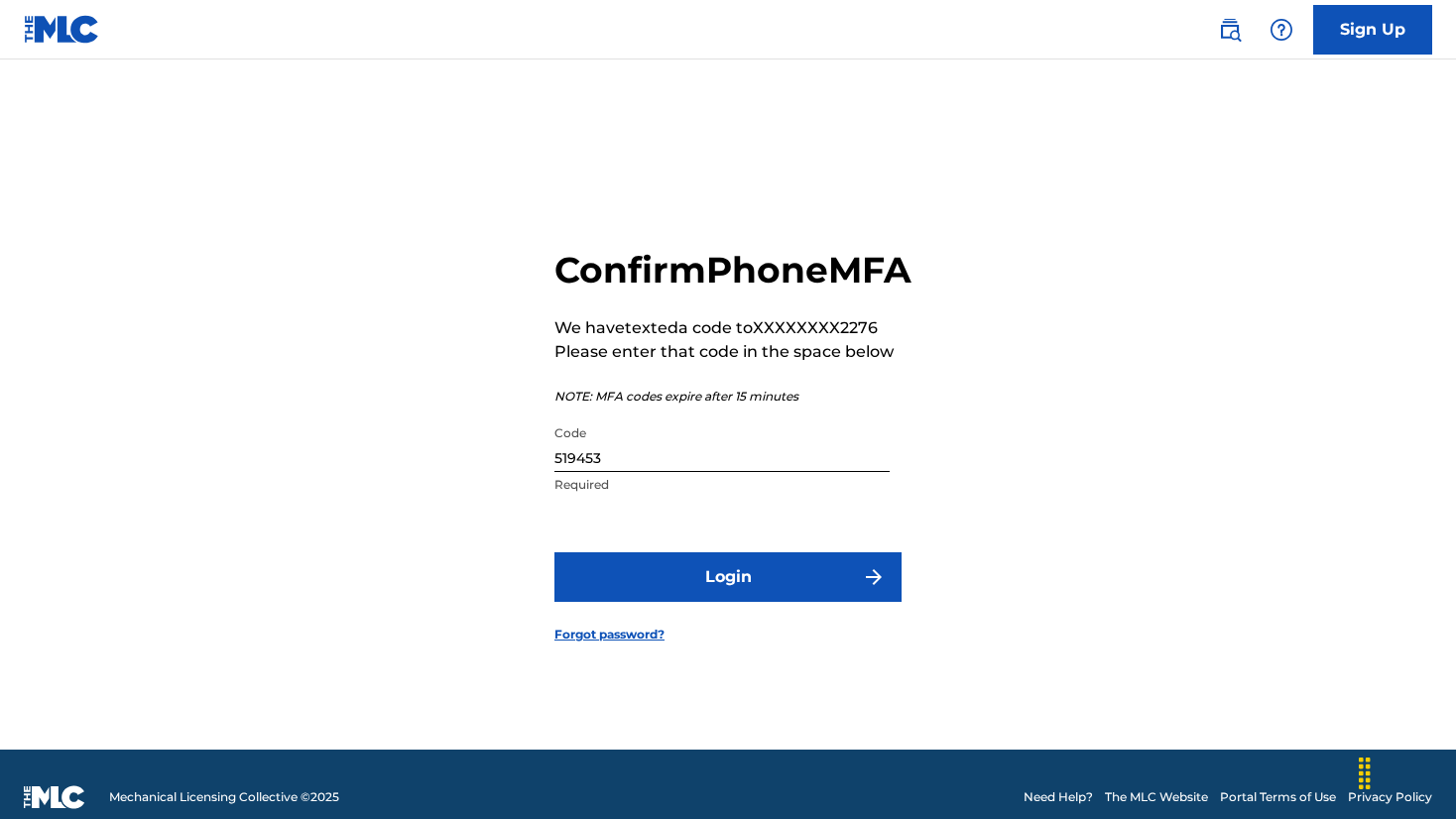 click on "Login" at bounding box center (728, 577) 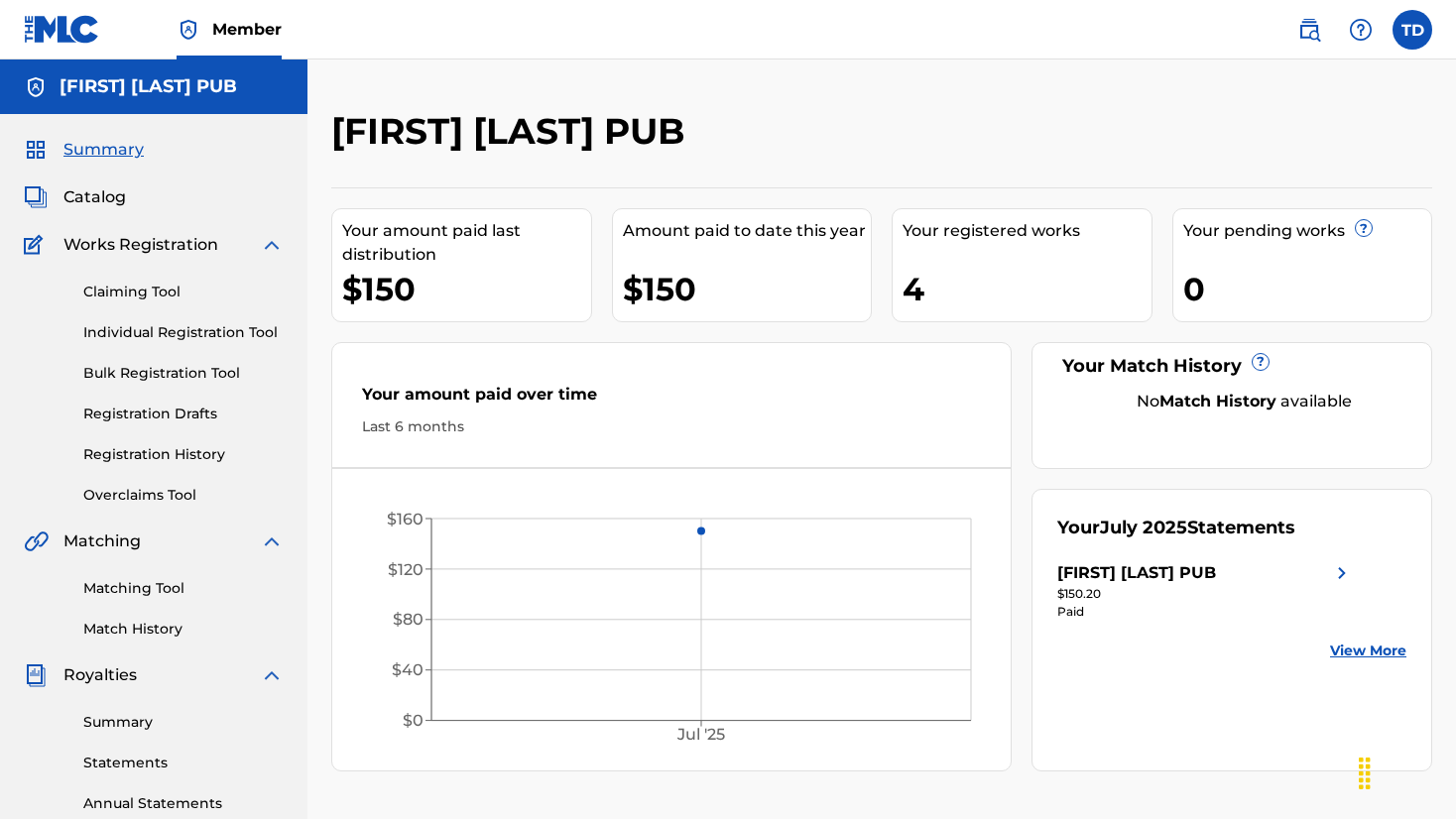 scroll, scrollTop: 0, scrollLeft: 0, axis: both 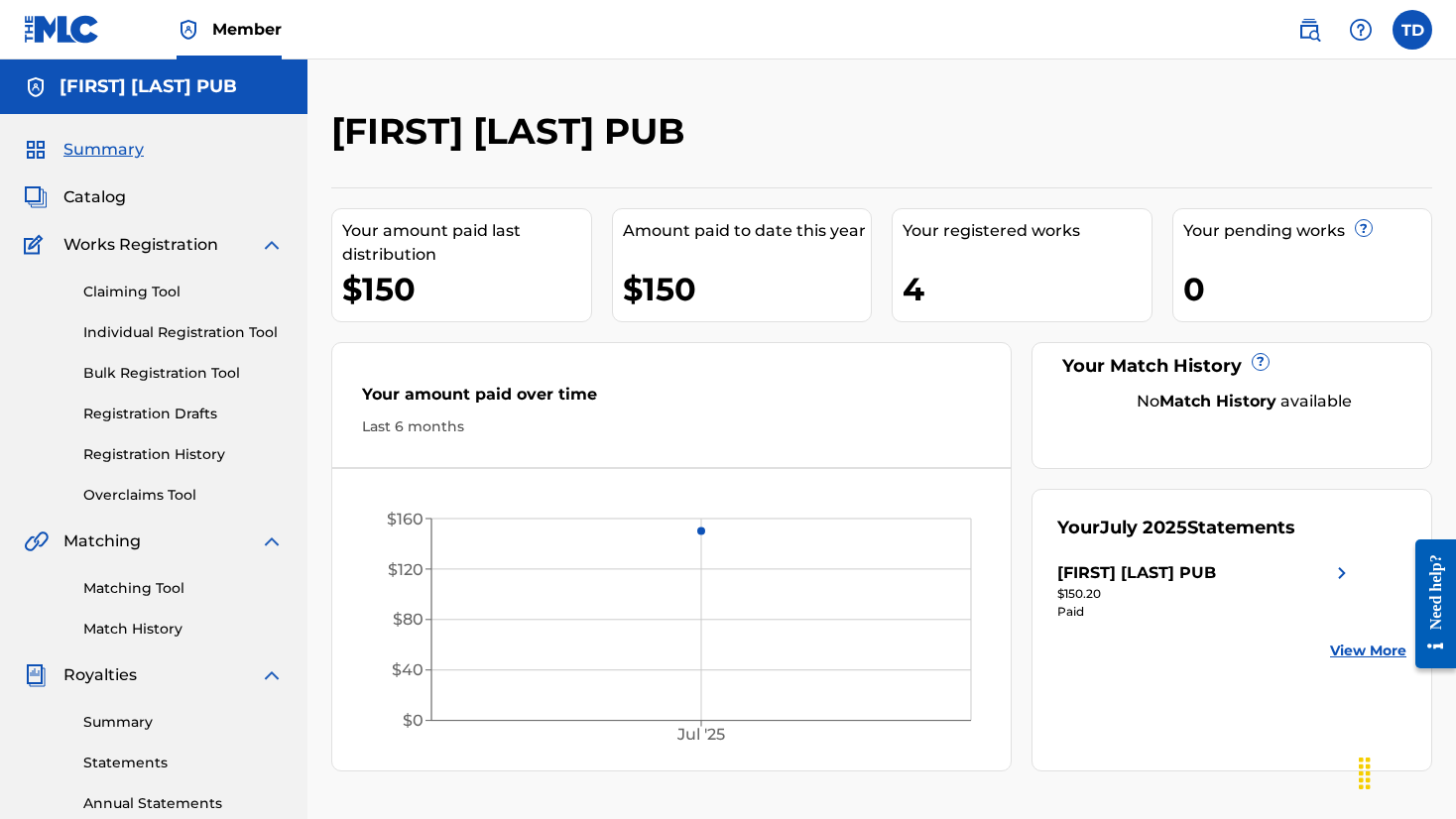 click on "Individual Registration Tool" at bounding box center [183, 332] 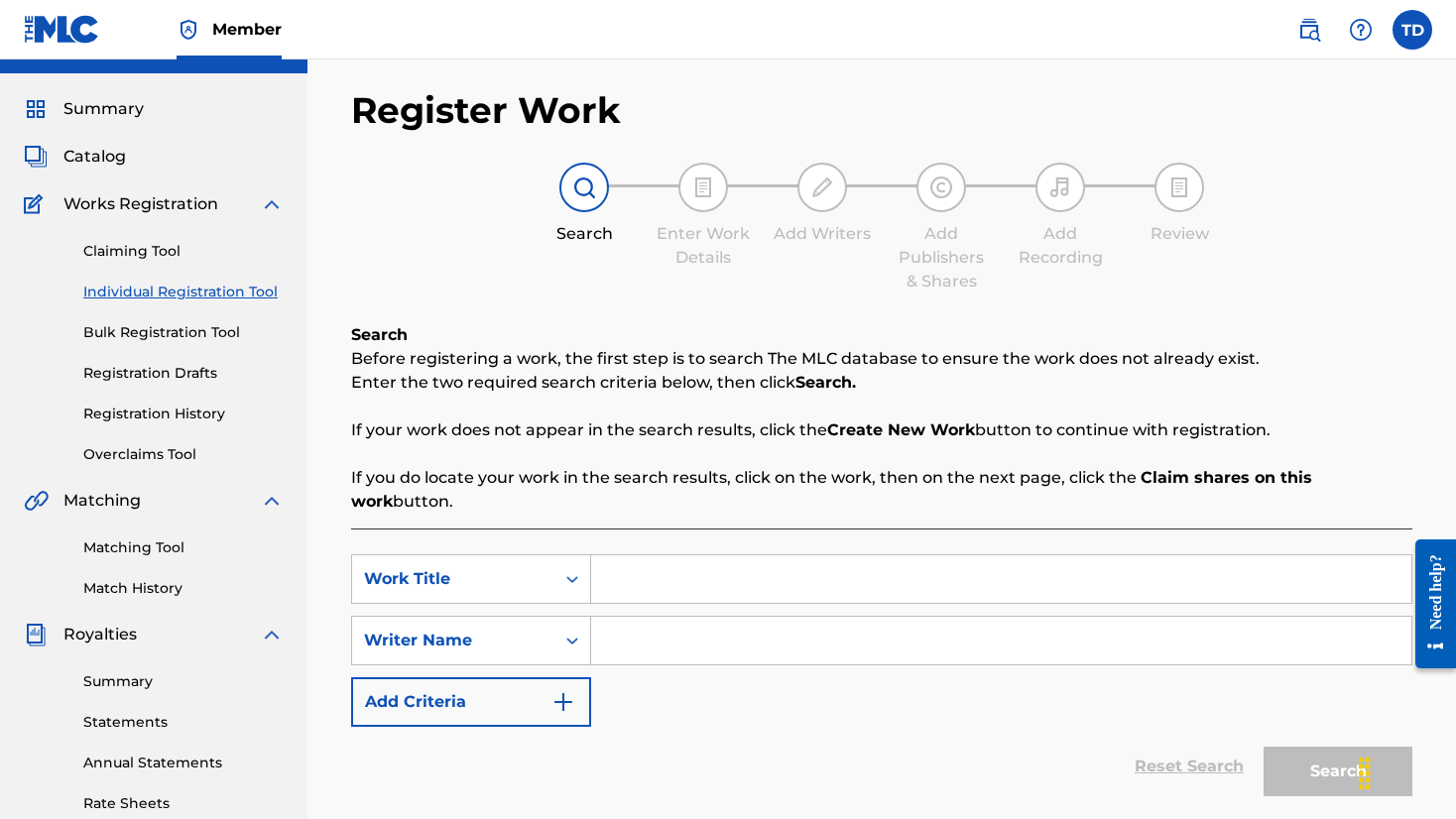 scroll, scrollTop: 48, scrollLeft: 0, axis: vertical 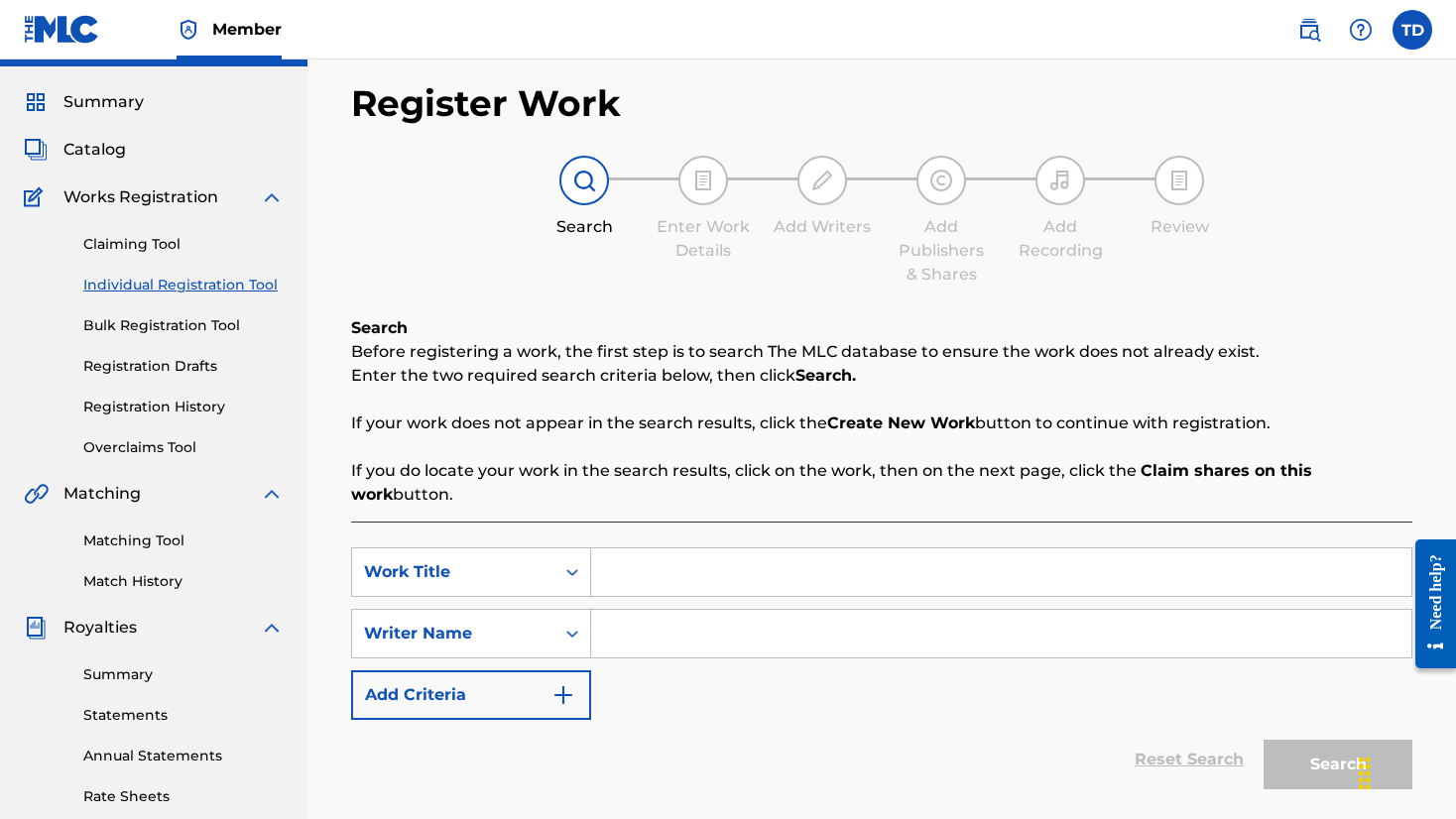click at bounding box center (1001, 572) 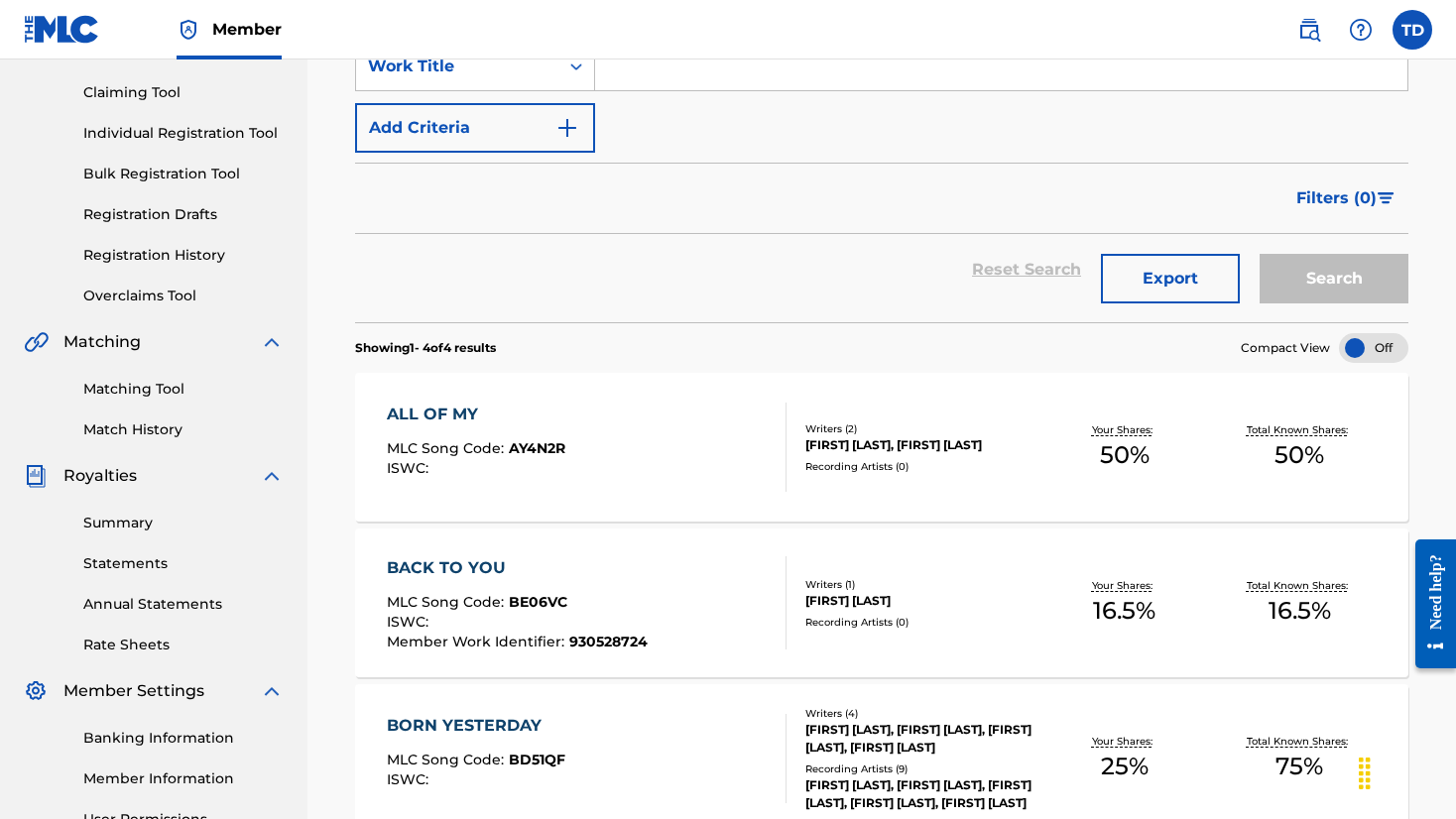scroll, scrollTop: 197, scrollLeft: 0, axis: vertical 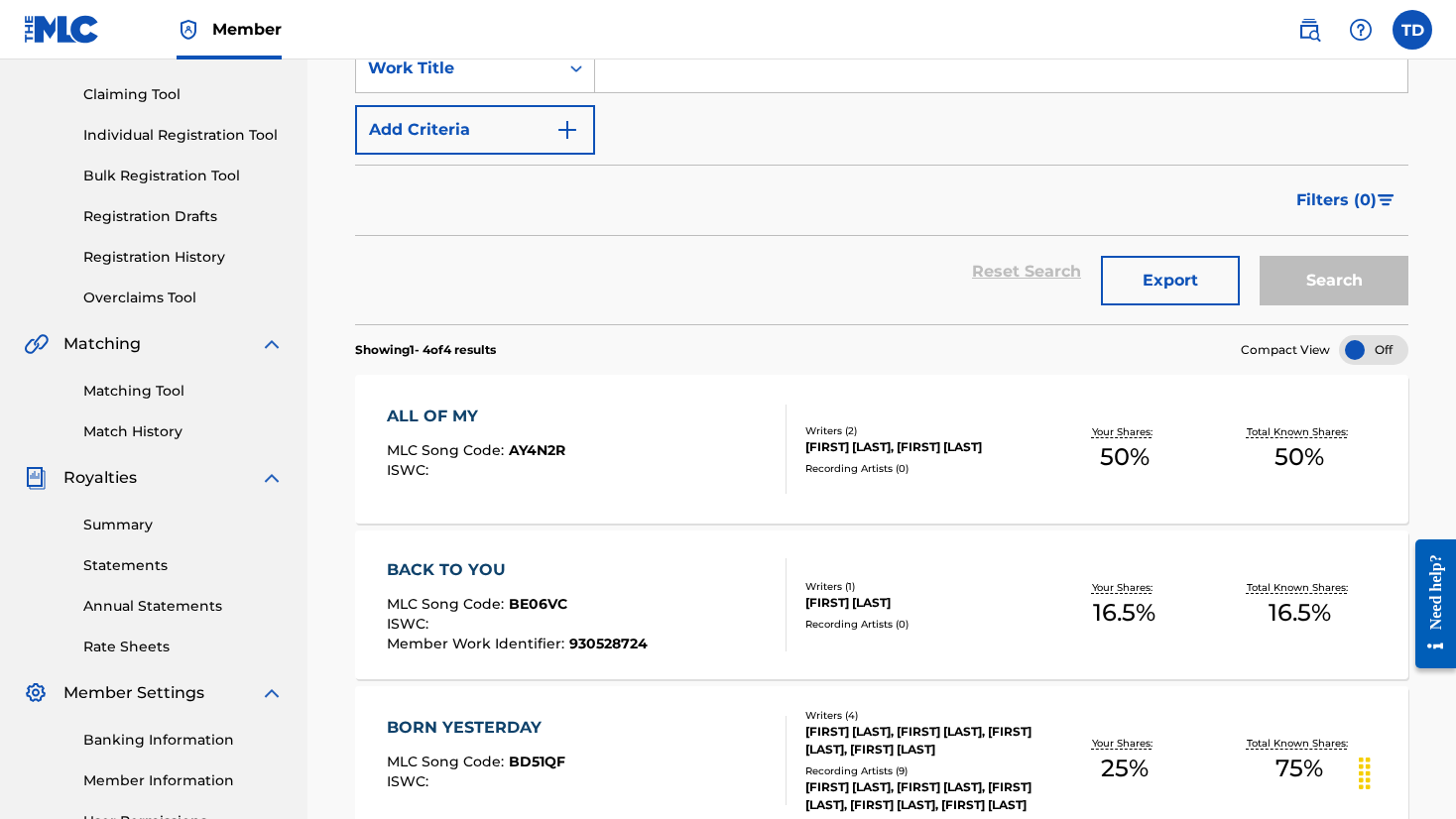 click on "Registration History" at bounding box center [183, 257] 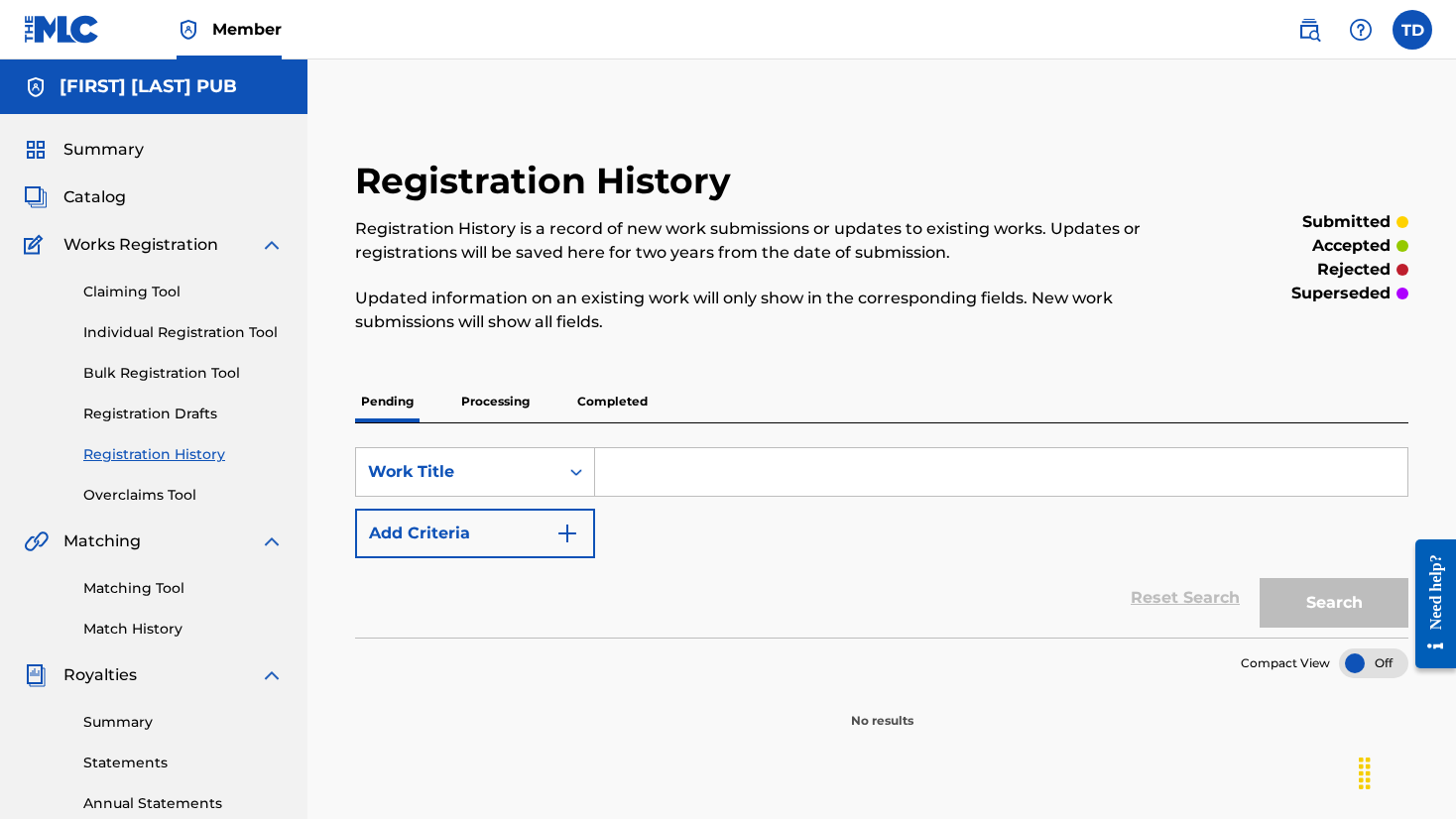 scroll, scrollTop: 0, scrollLeft: 0, axis: both 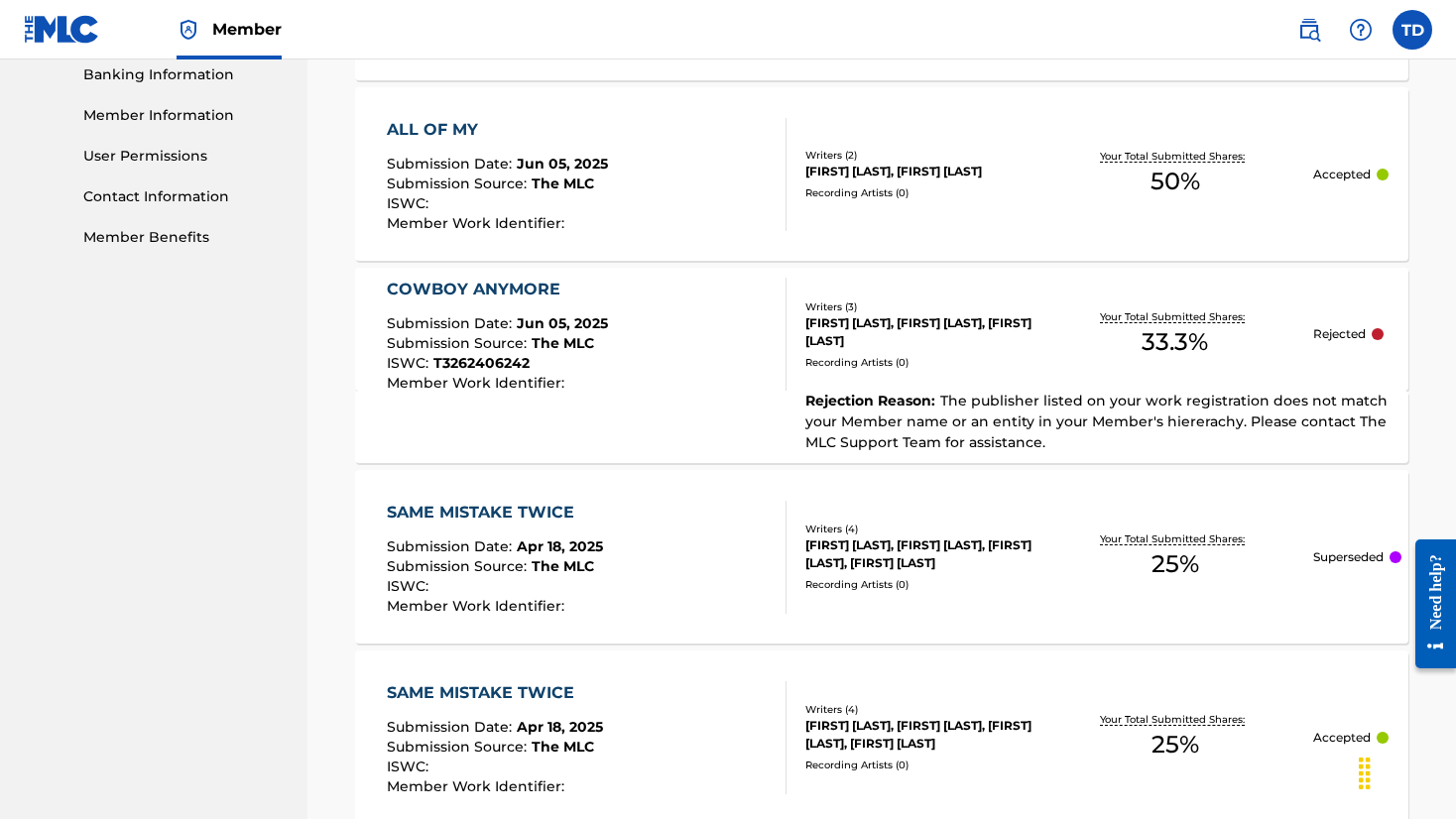 click on "COWBOY ANYMORE Submission Date : [DATE] Submission Source : The MLC ISWC : T3262406242 Member Work Identifier :" at bounding box center (587, 334) 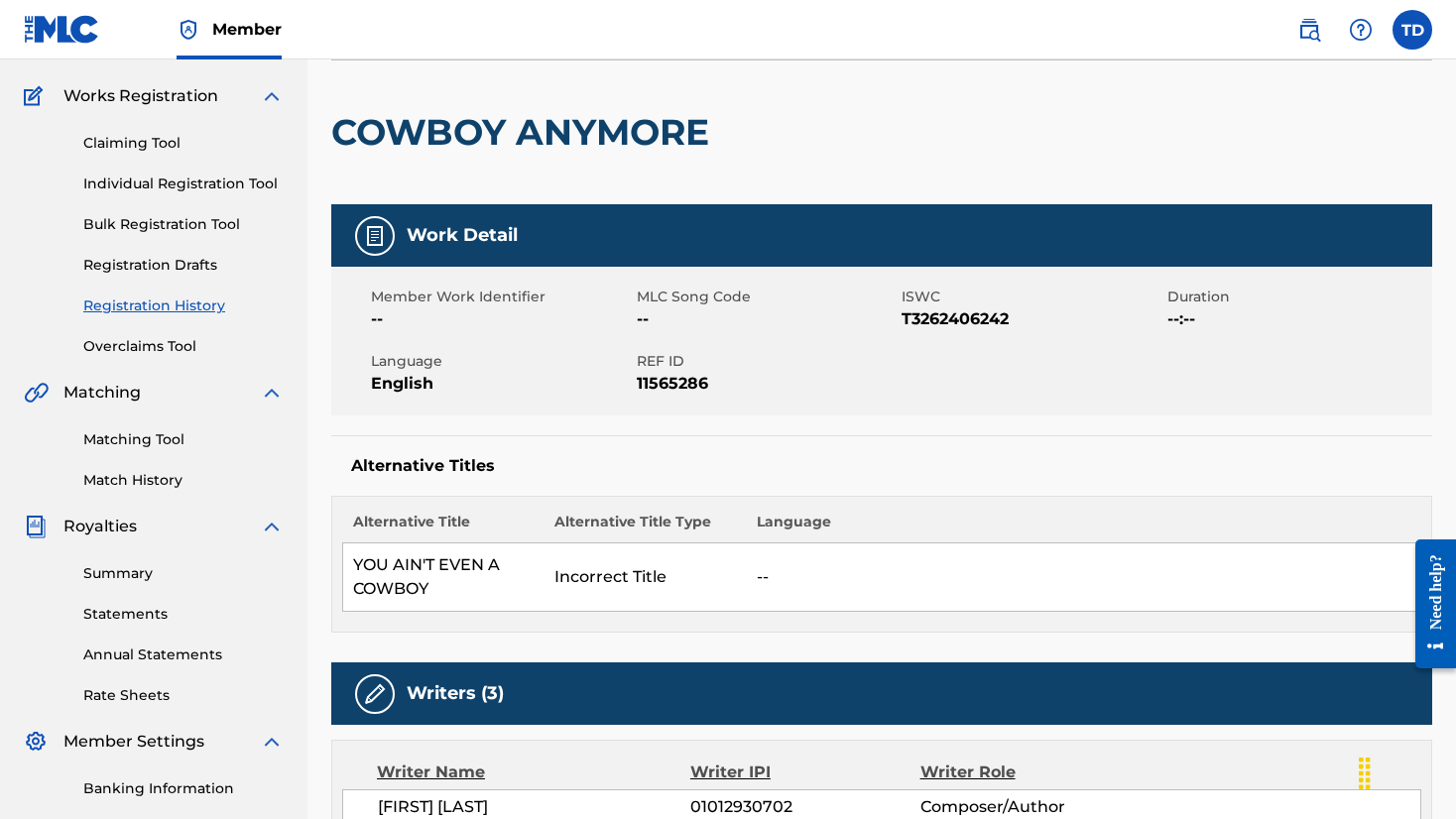 scroll, scrollTop: 133, scrollLeft: 0, axis: vertical 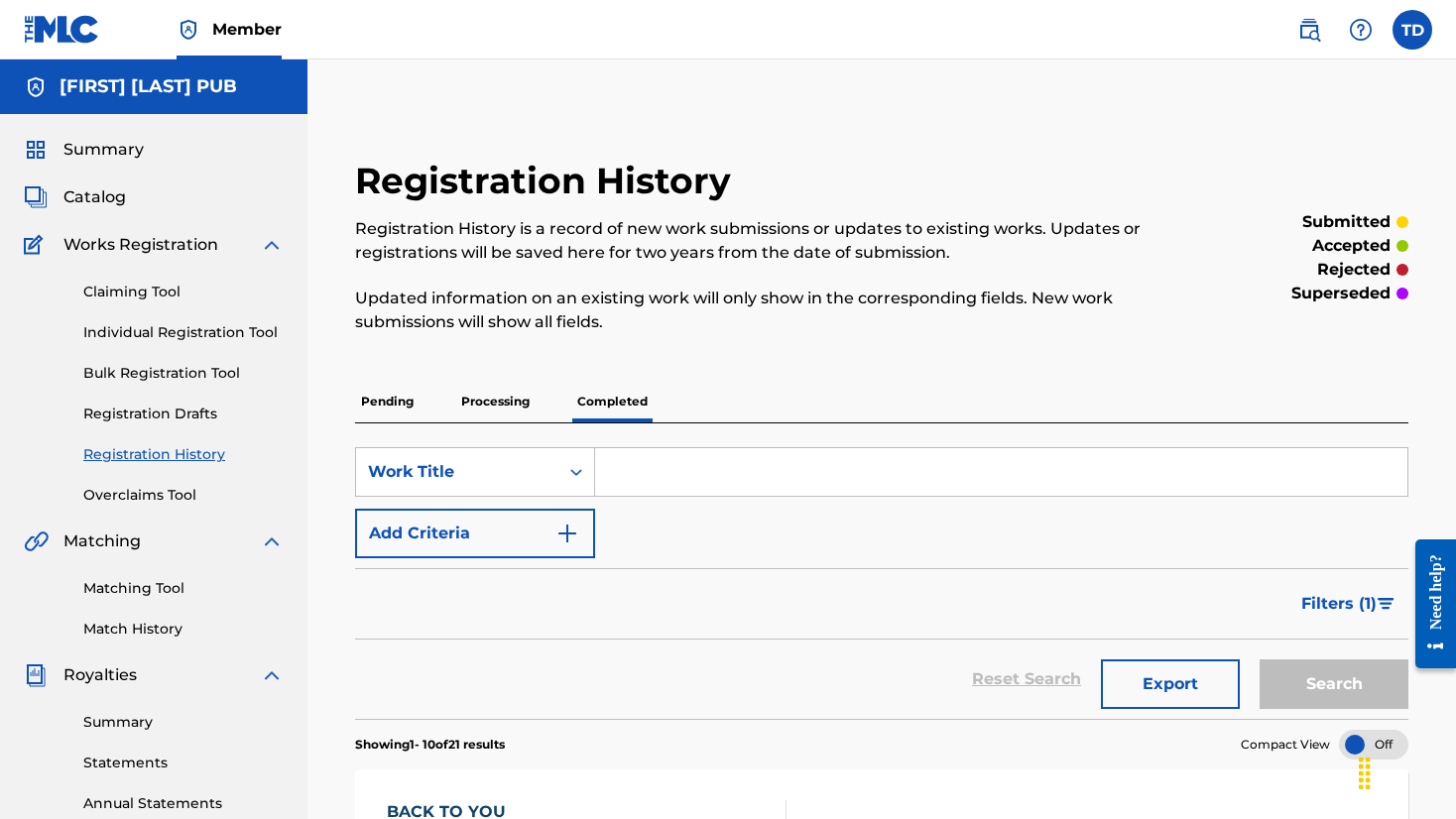 click on "Claiming Tool" at bounding box center (183, 292) 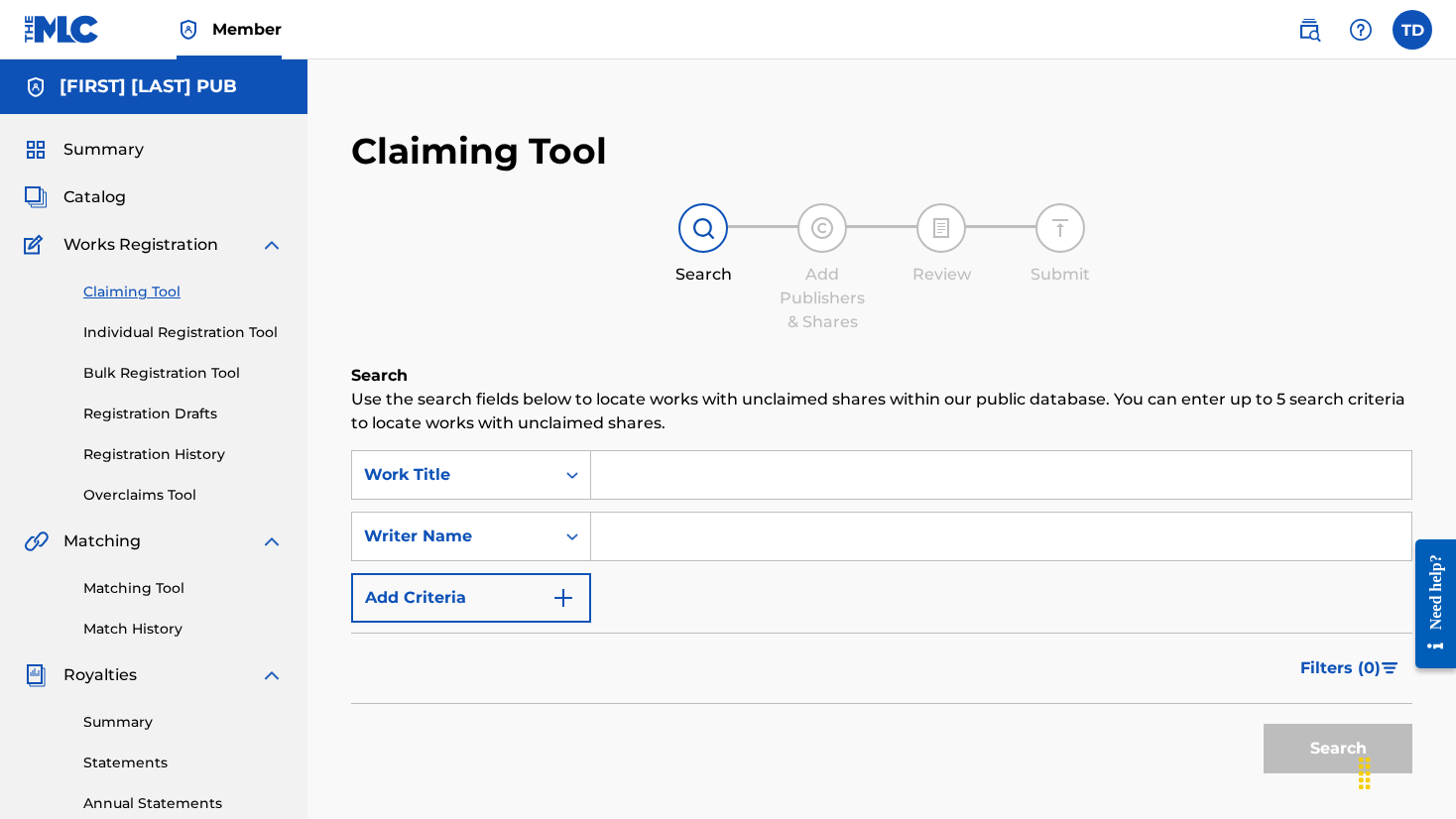 click at bounding box center (1001, 475) 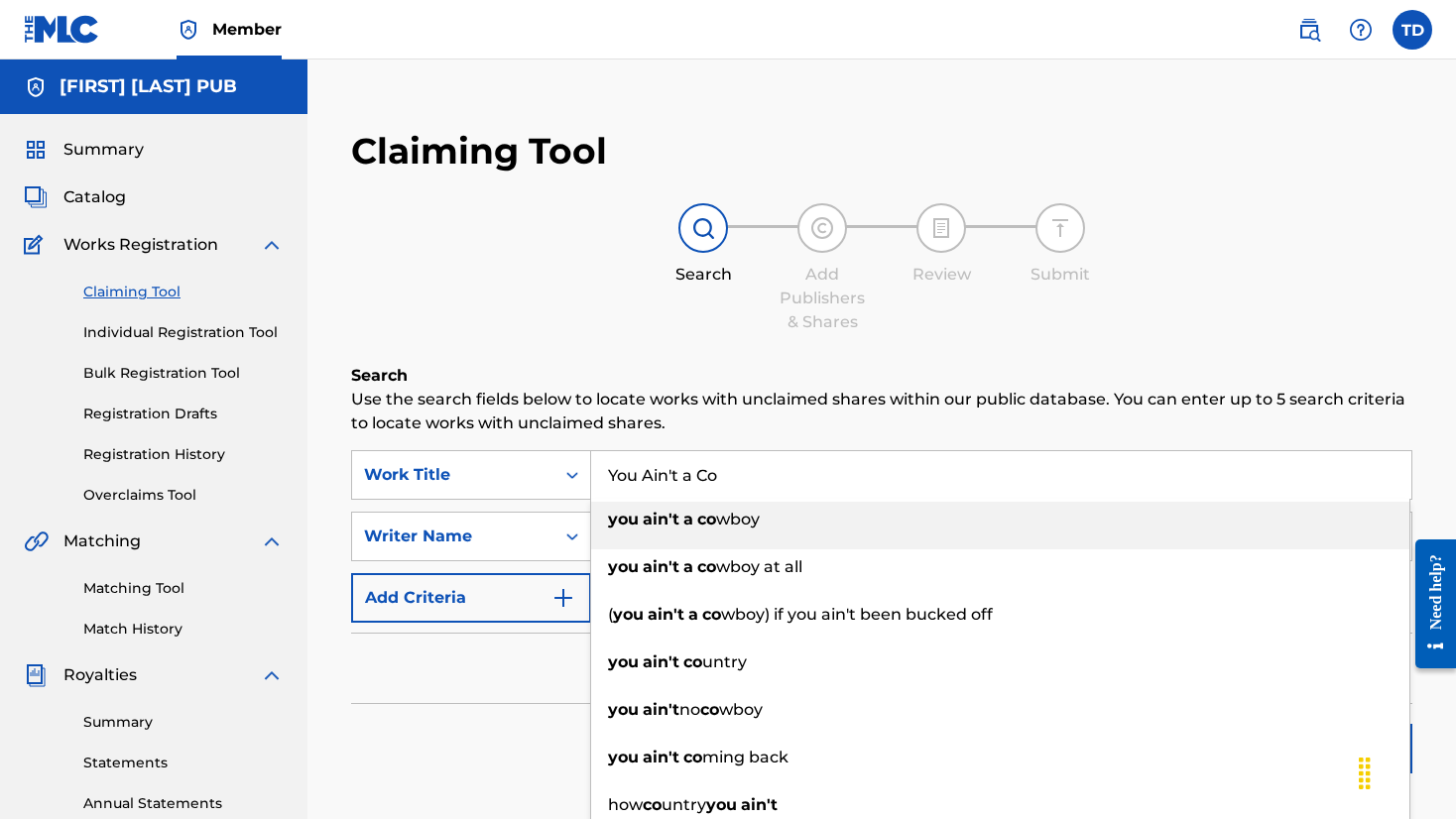 click on "You   ain't   a   co wboy" at bounding box center (1000, 526) 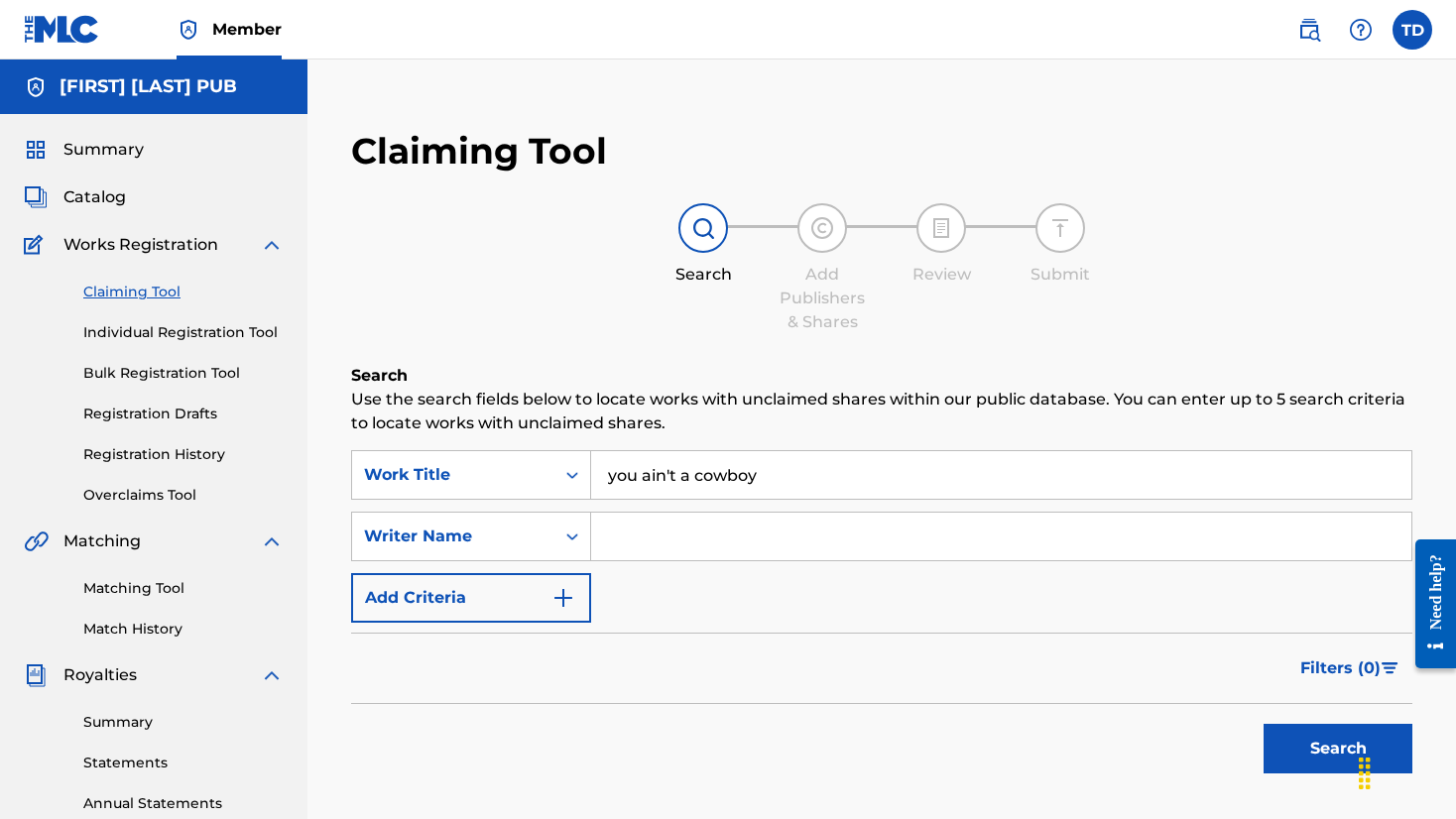 click at bounding box center [1001, 536] 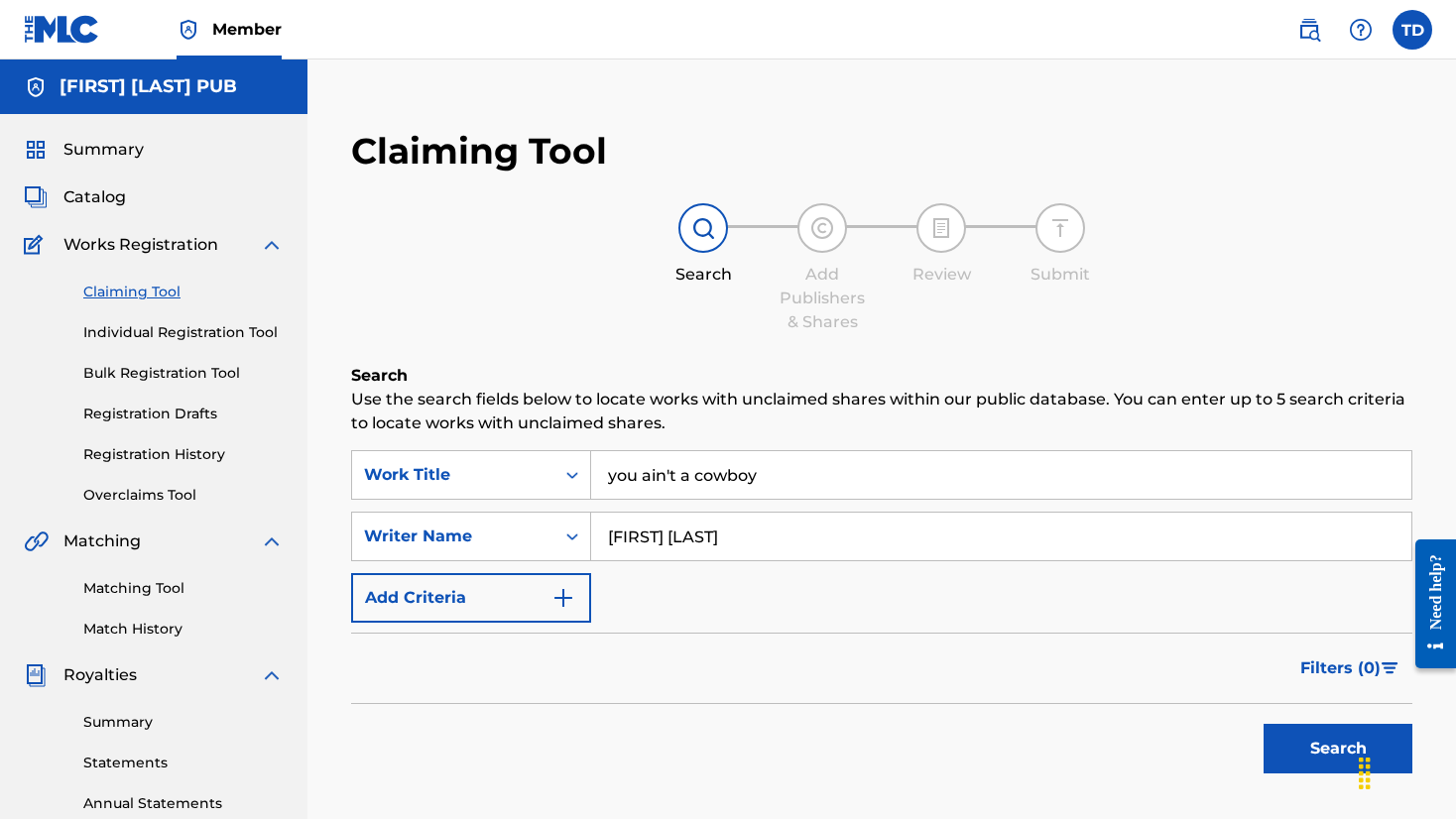 type on "[FIRST] [LAST]" 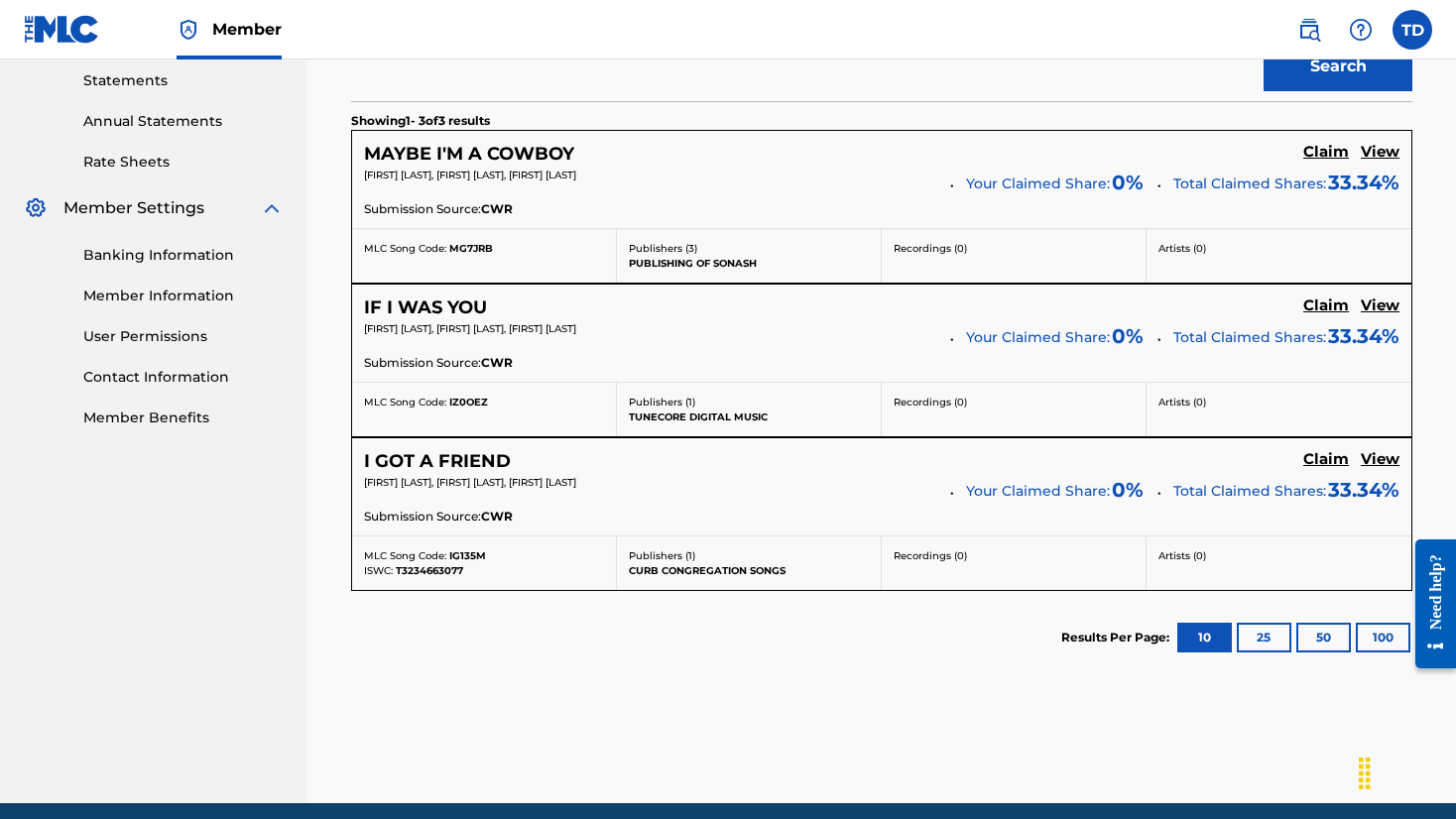 scroll, scrollTop: 683, scrollLeft: 0, axis: vertical 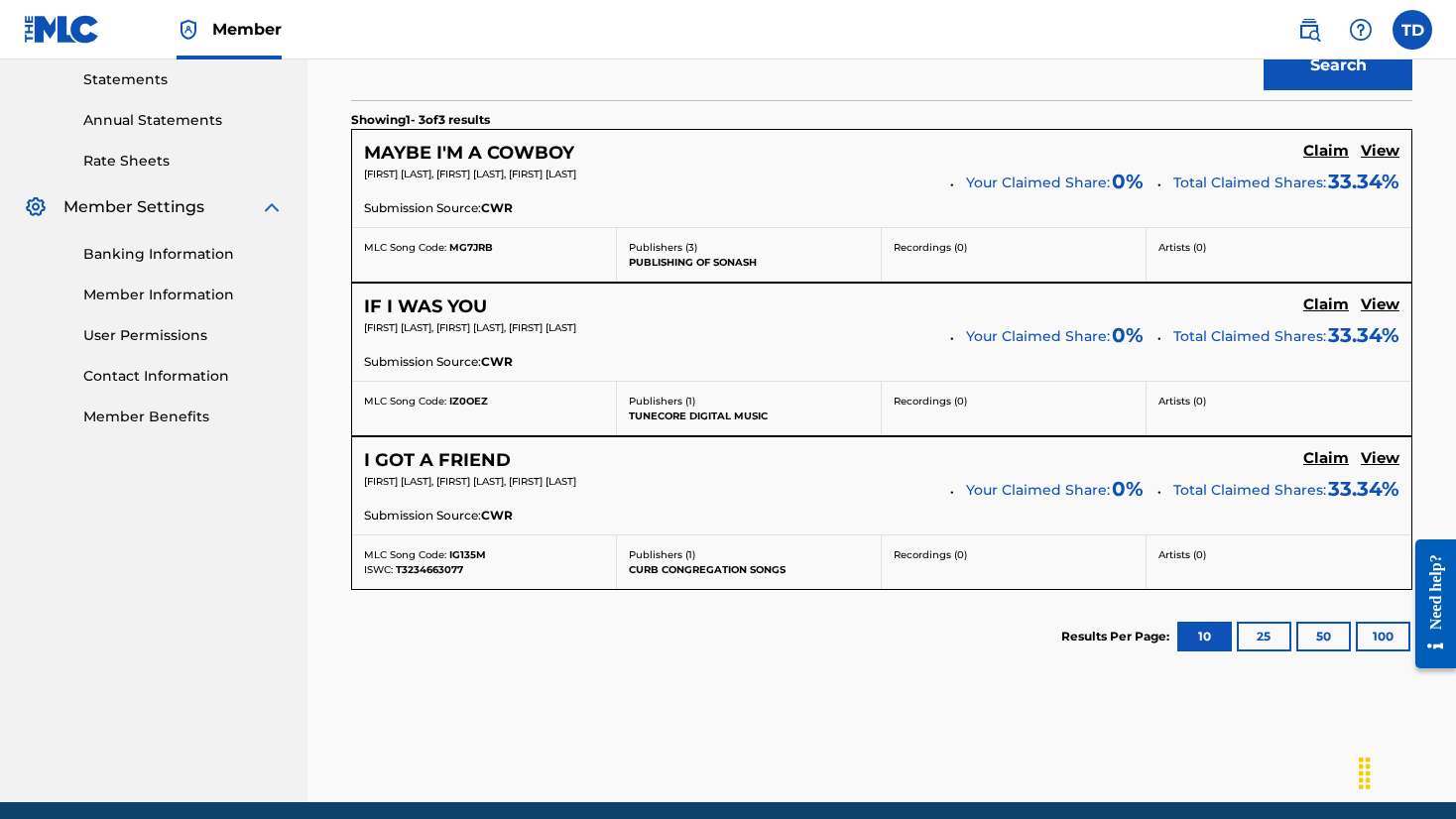 click on "25" at bounding box center (1264, 637) 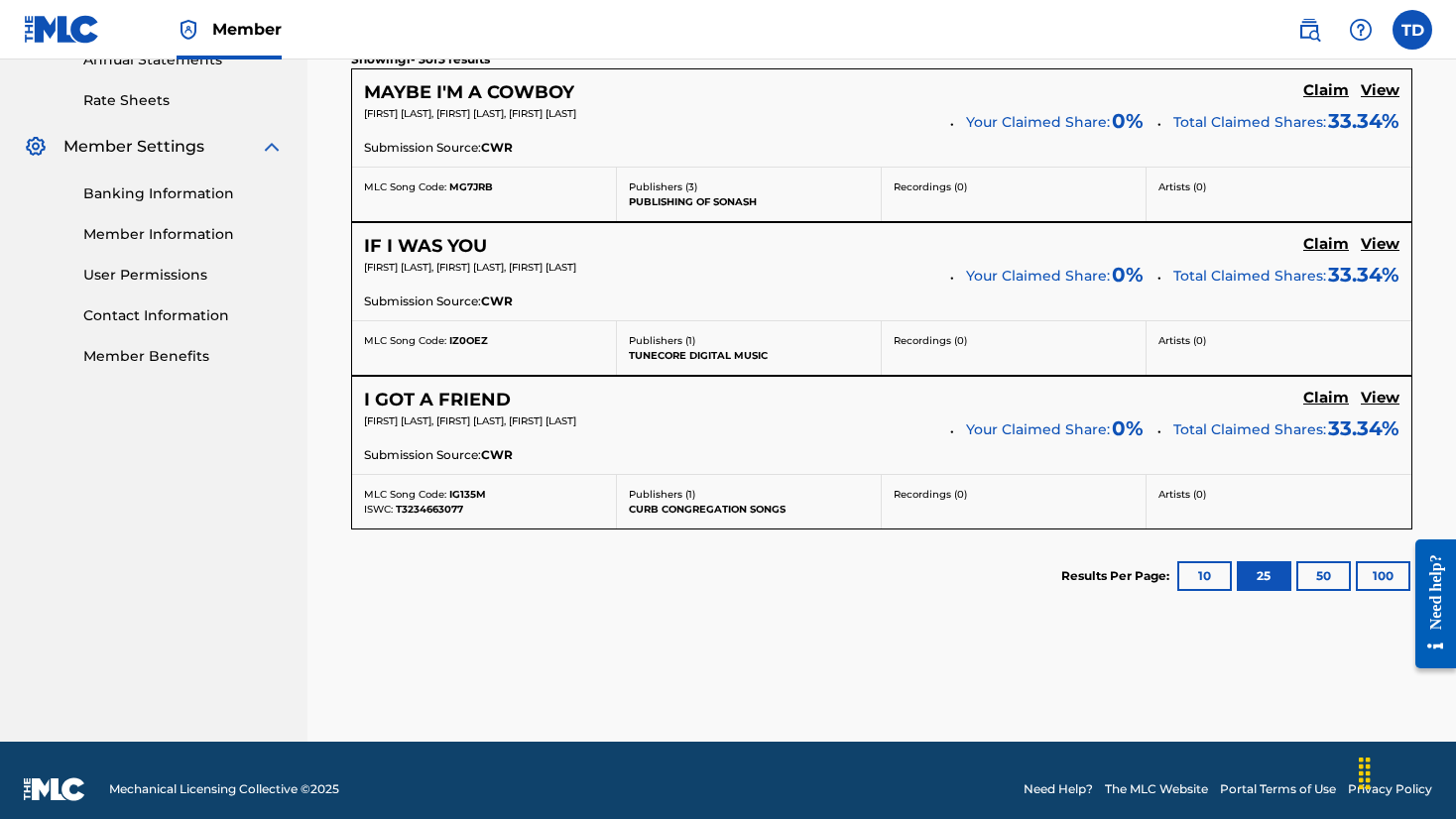 scroll, scrollTop: 746, scrollLeft: 0, axis: vertical 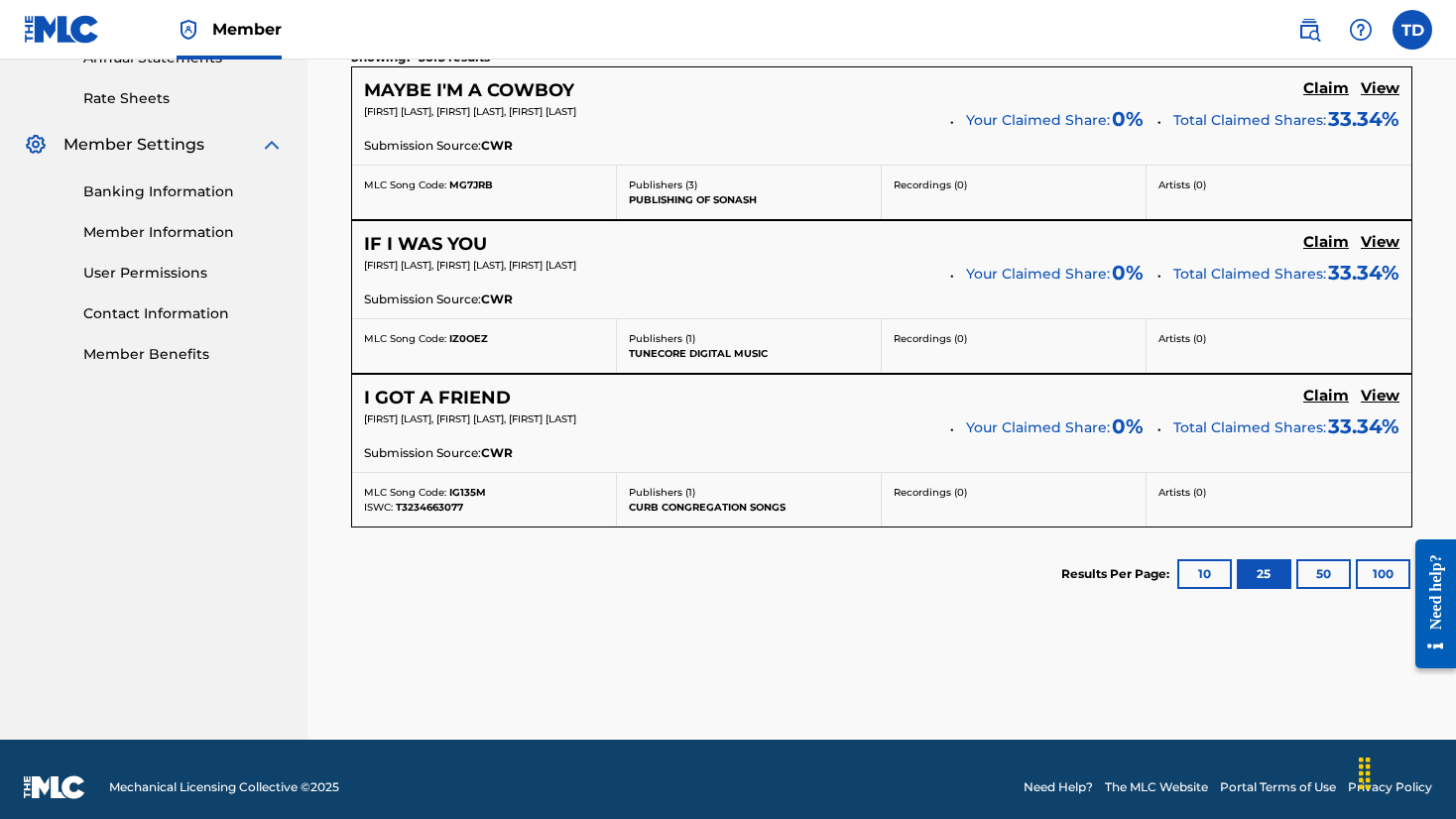 click on "50" at bounding box center [1323, 574] 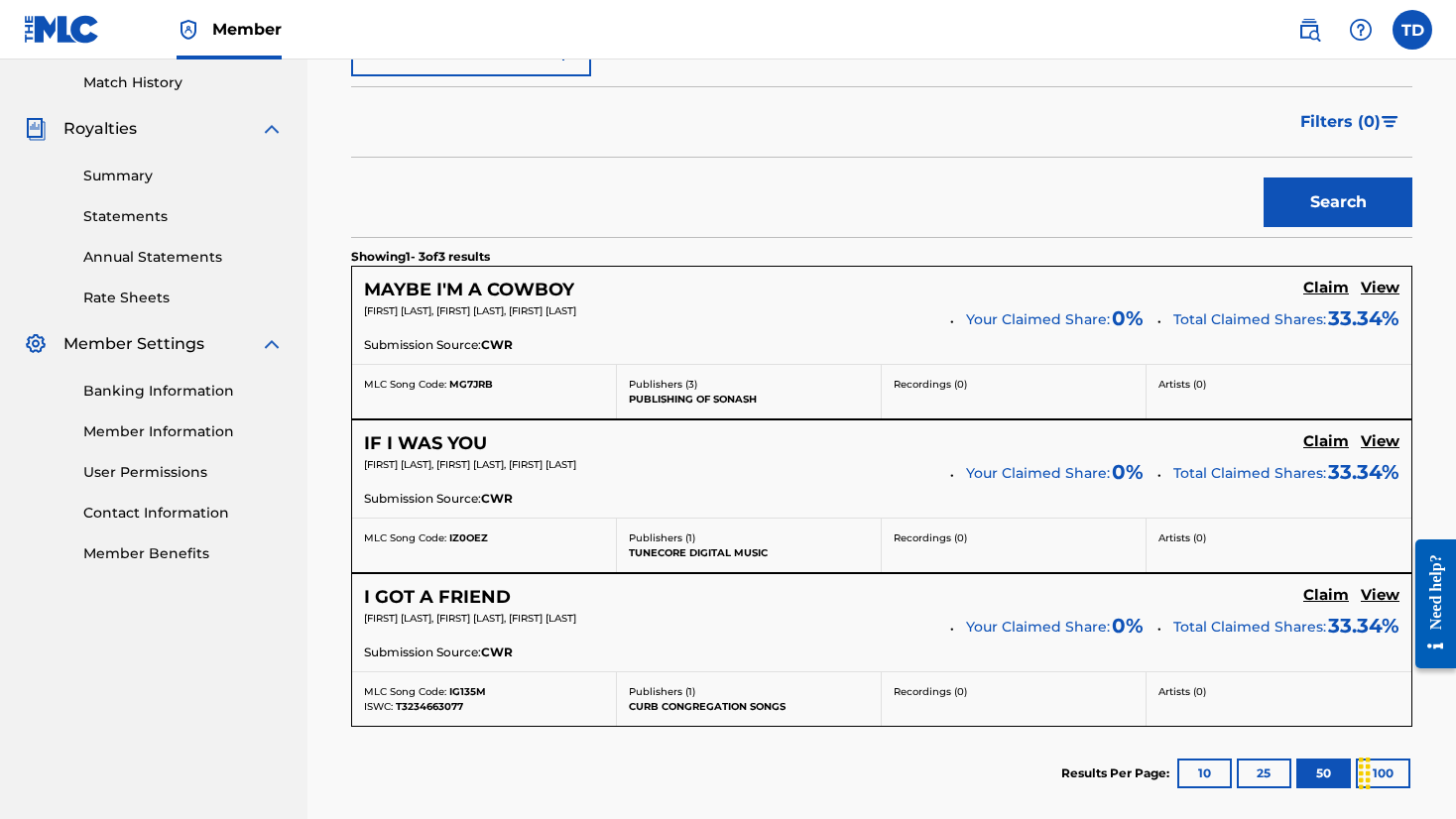 scroll, scrollTop: 544, scrollLeft: 0, axis: vertical 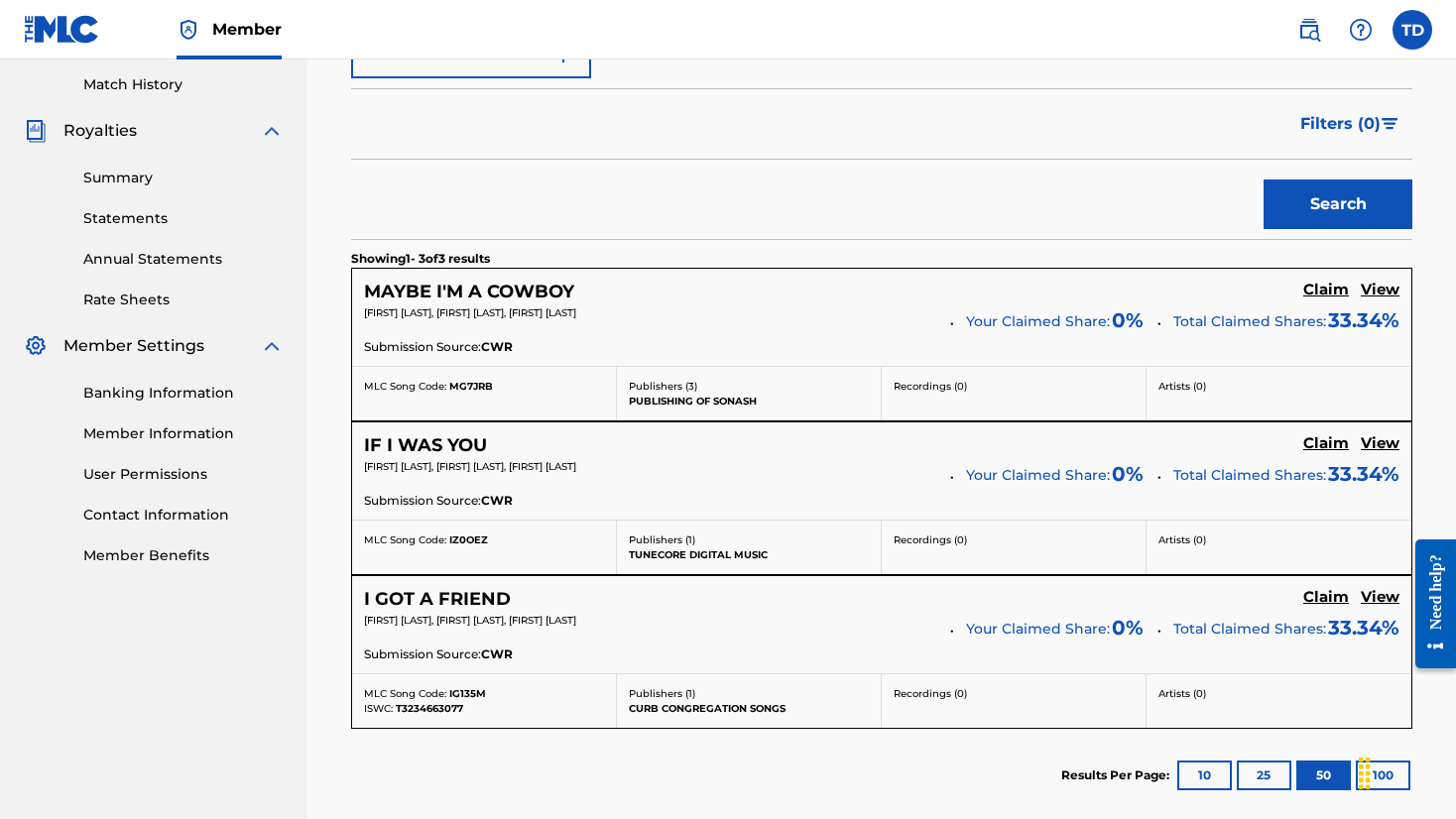 click on "Claim" at bounding box center (1326, 290) 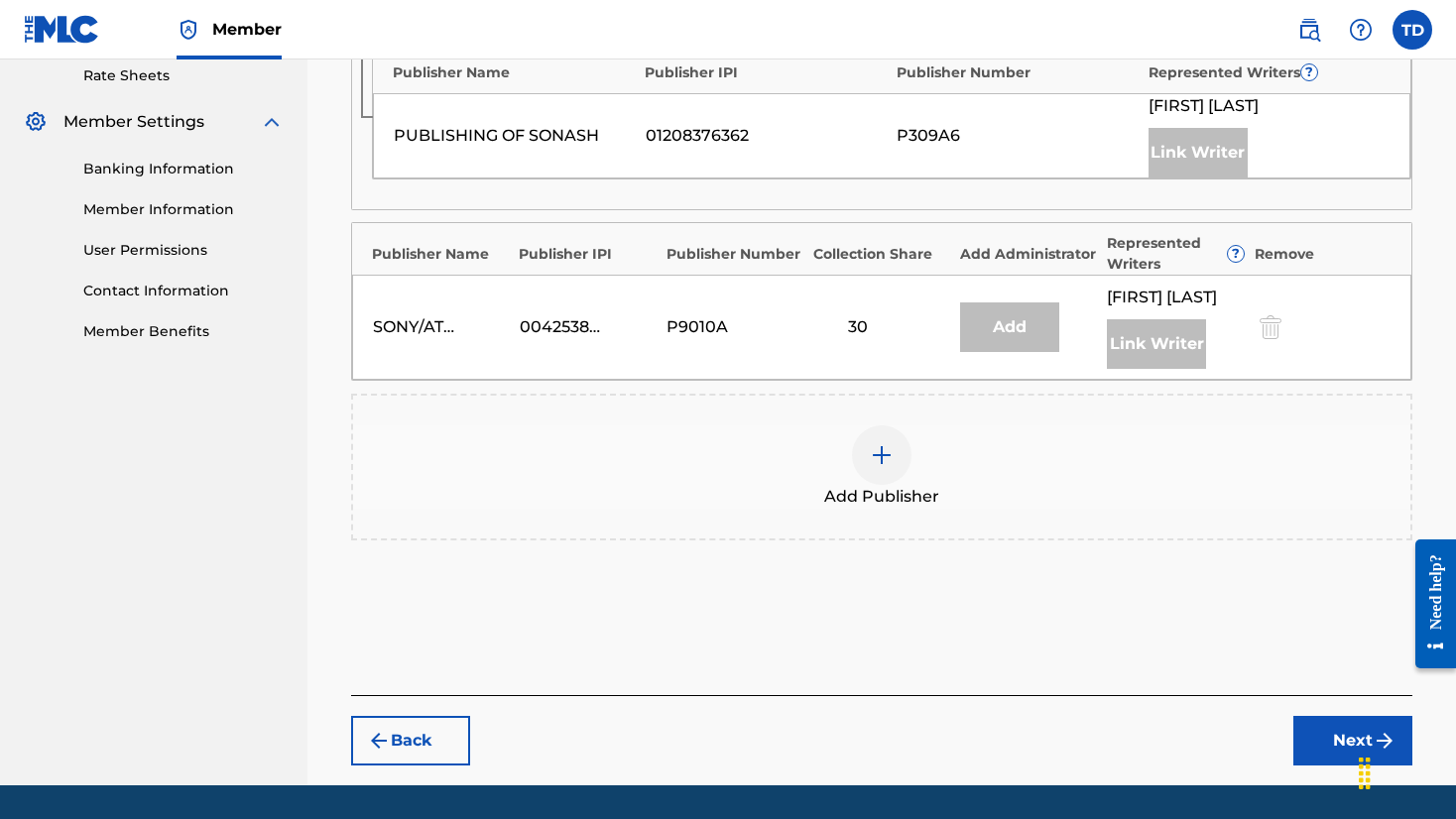 scroll, scrollTop: 771, scrollLeft: 0, axis: vertical 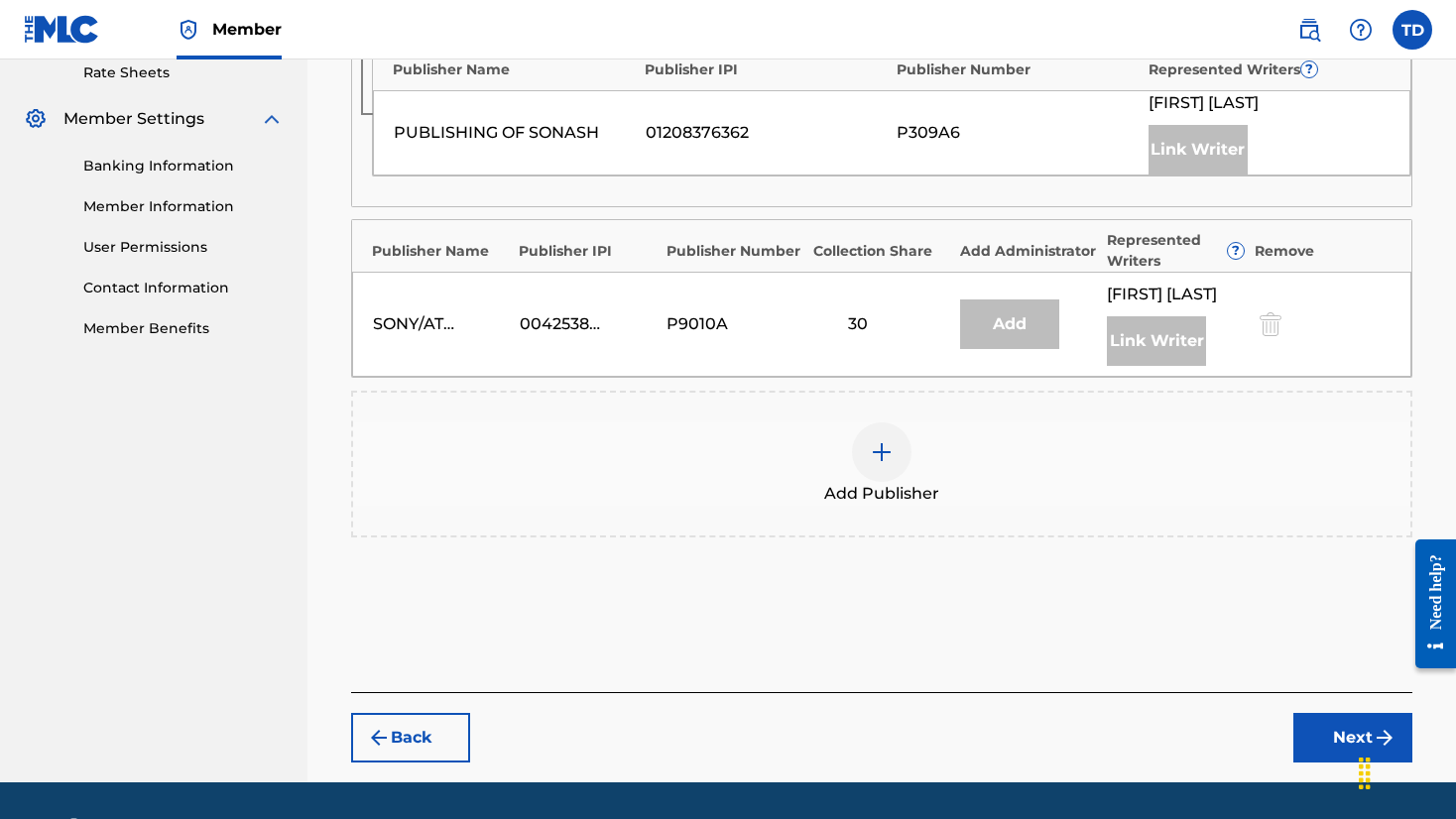 click at bounding box center [882, 452] 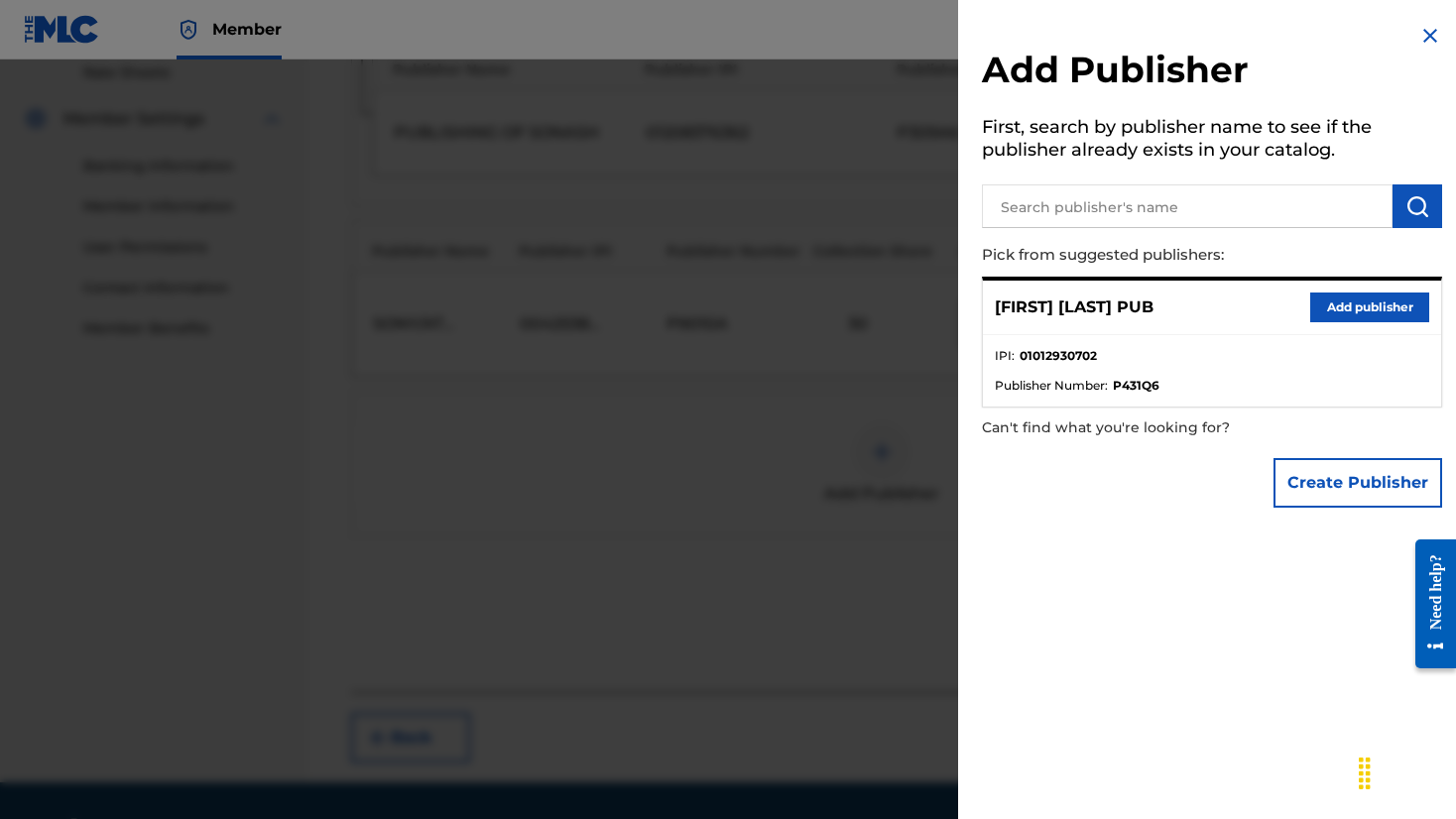 click on "Add publisher" at bounding box center (1370, 307) 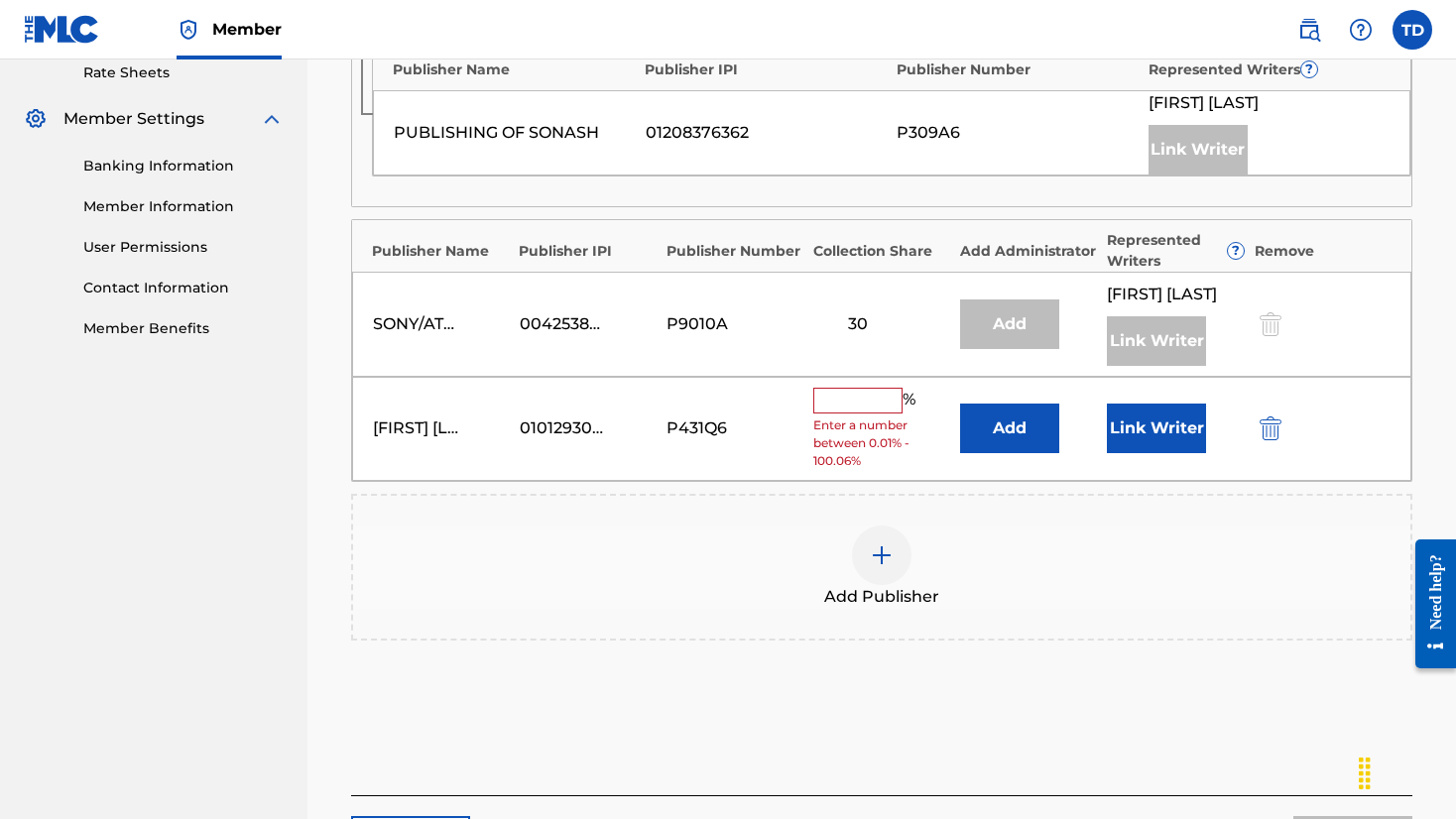 click at bounding box center [858, 401] 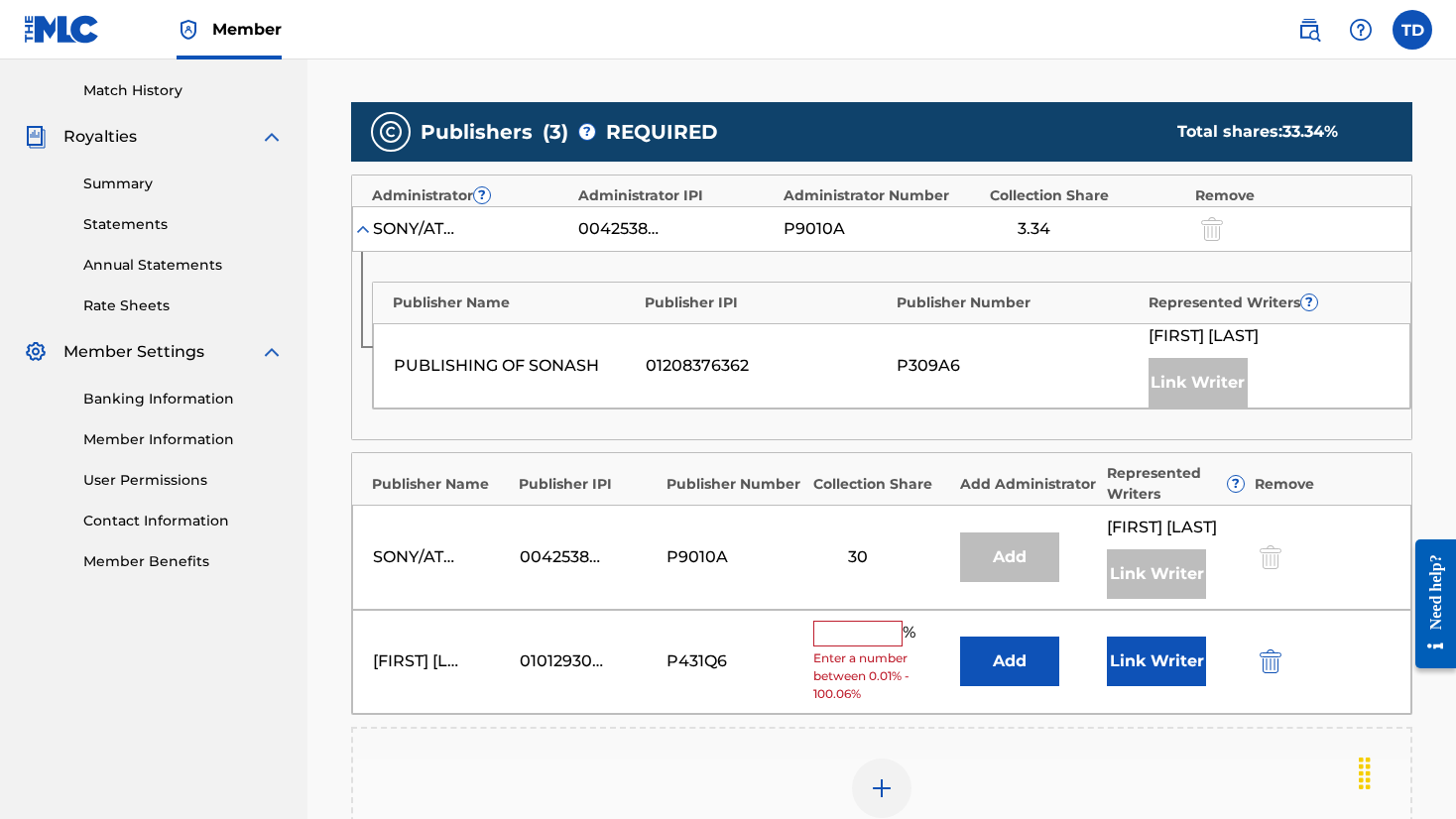 scroll, scrollTop: 521, scrollLeft: 0, axis: vertical 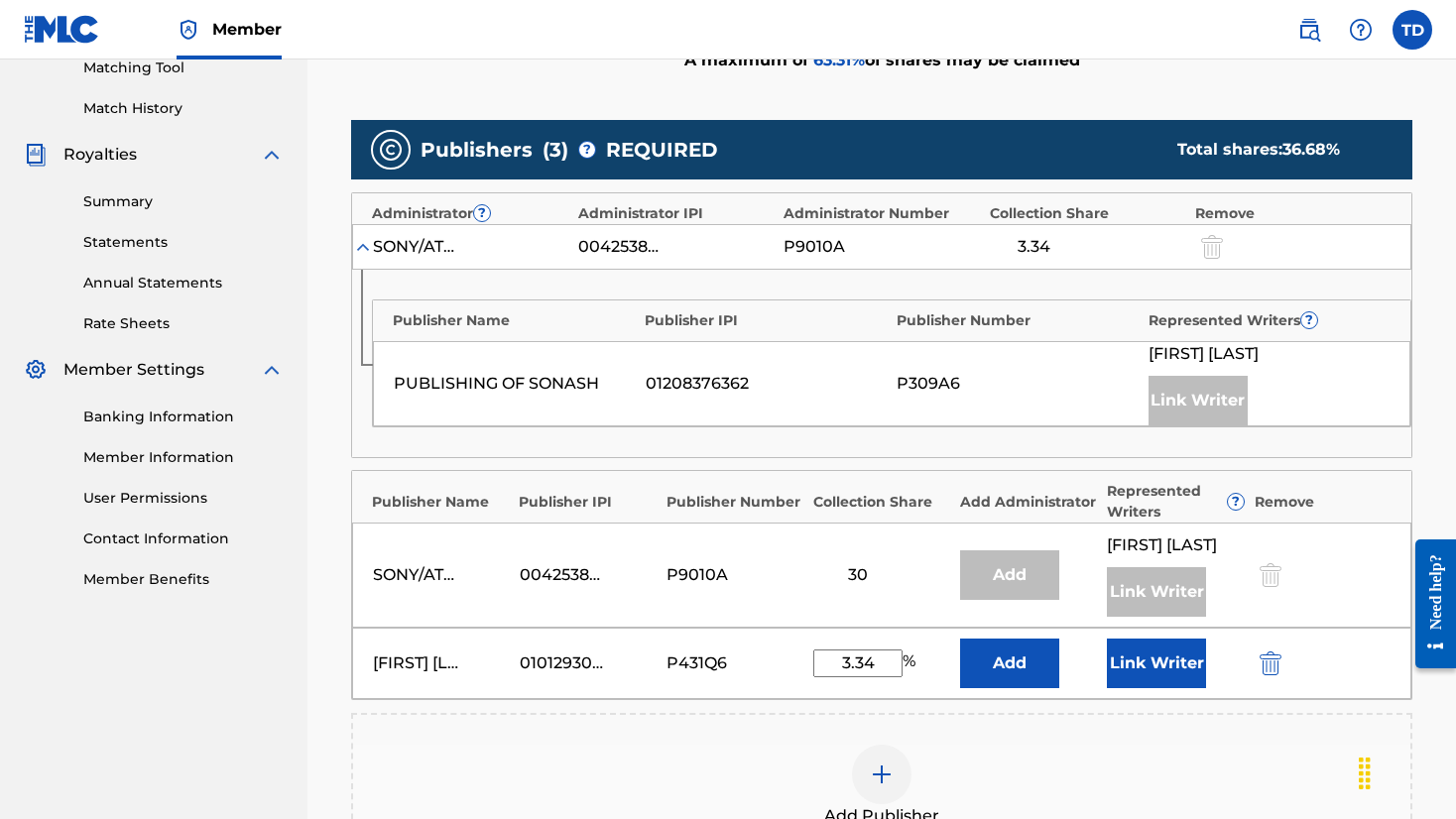 click on "Link Writer" at bounding box center (1156, 663) 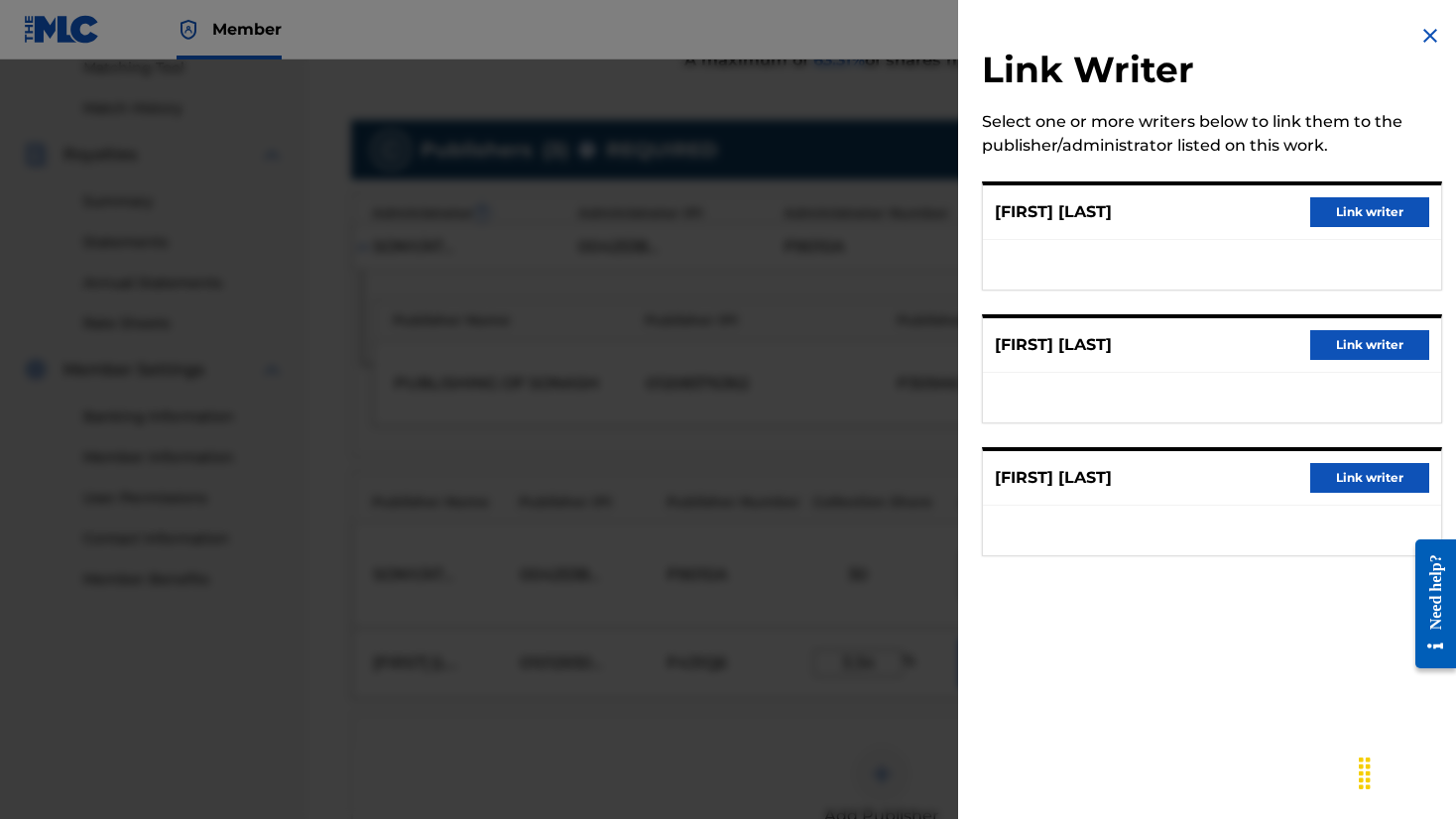 click on "Link writer" at bounding box center (1370, 345) 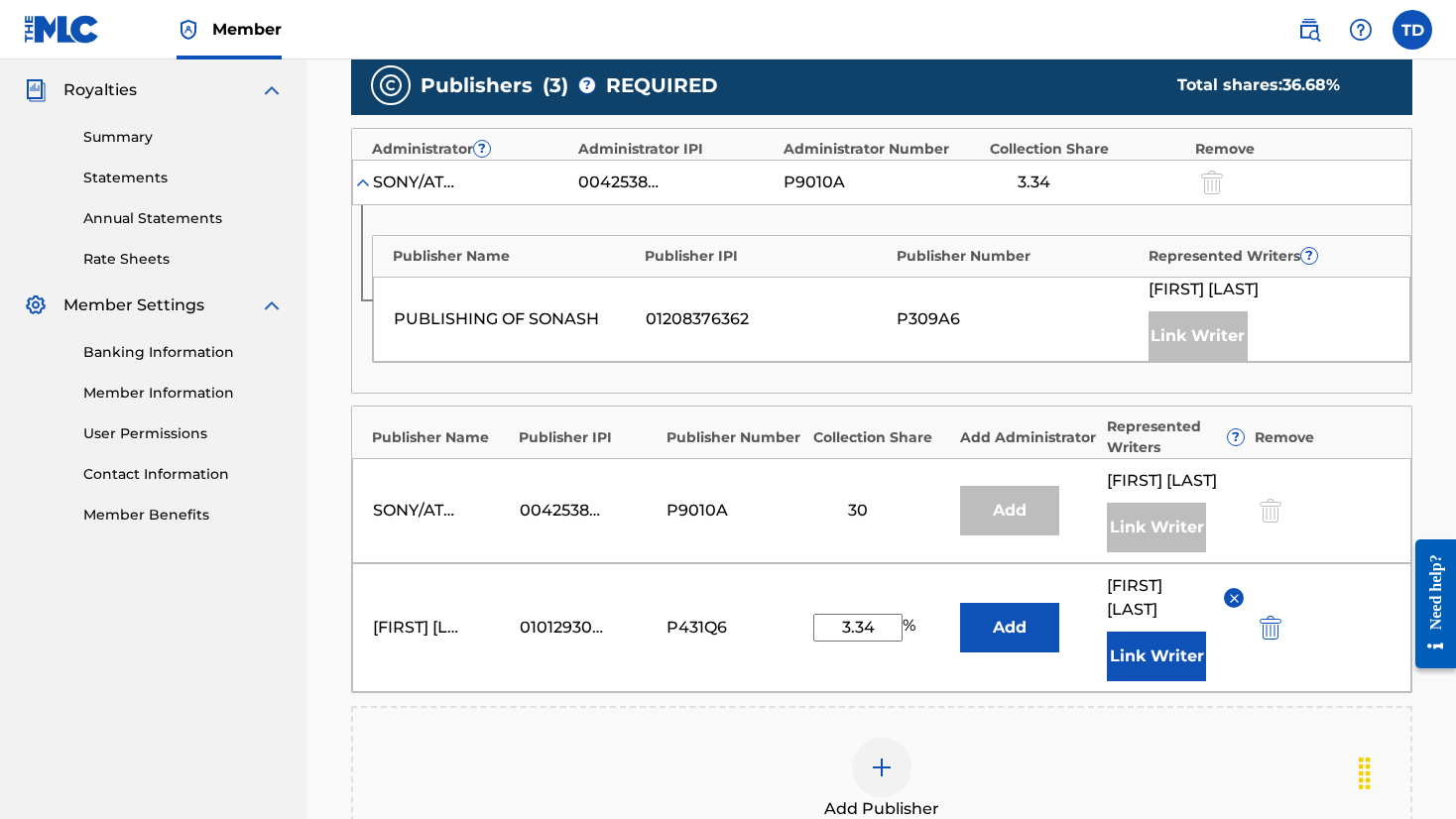 scroll, scrollTop: 614, scrollLeft: 0, axis: vertical 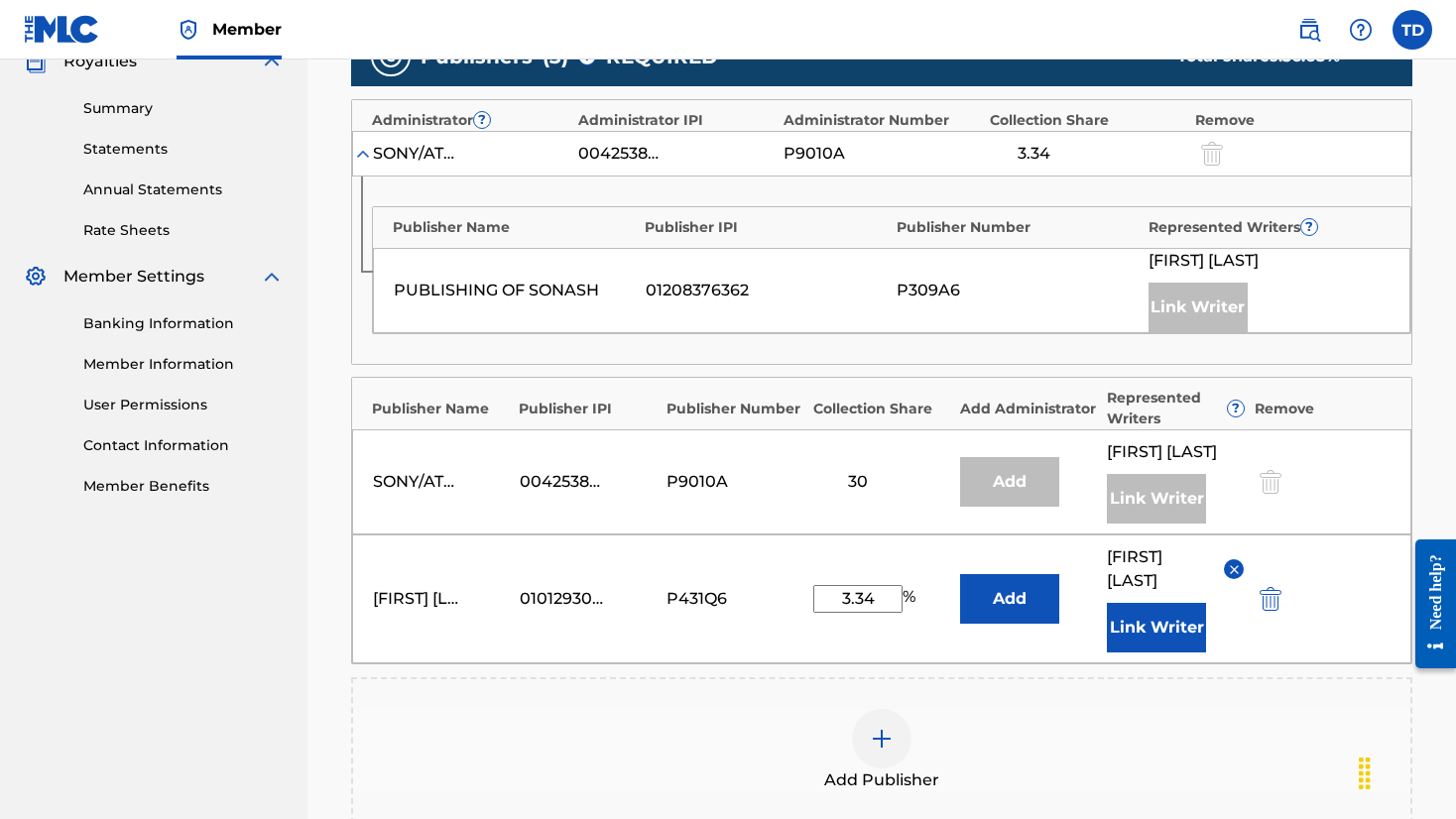 click on "3.34" at bounding box center [858, 599] 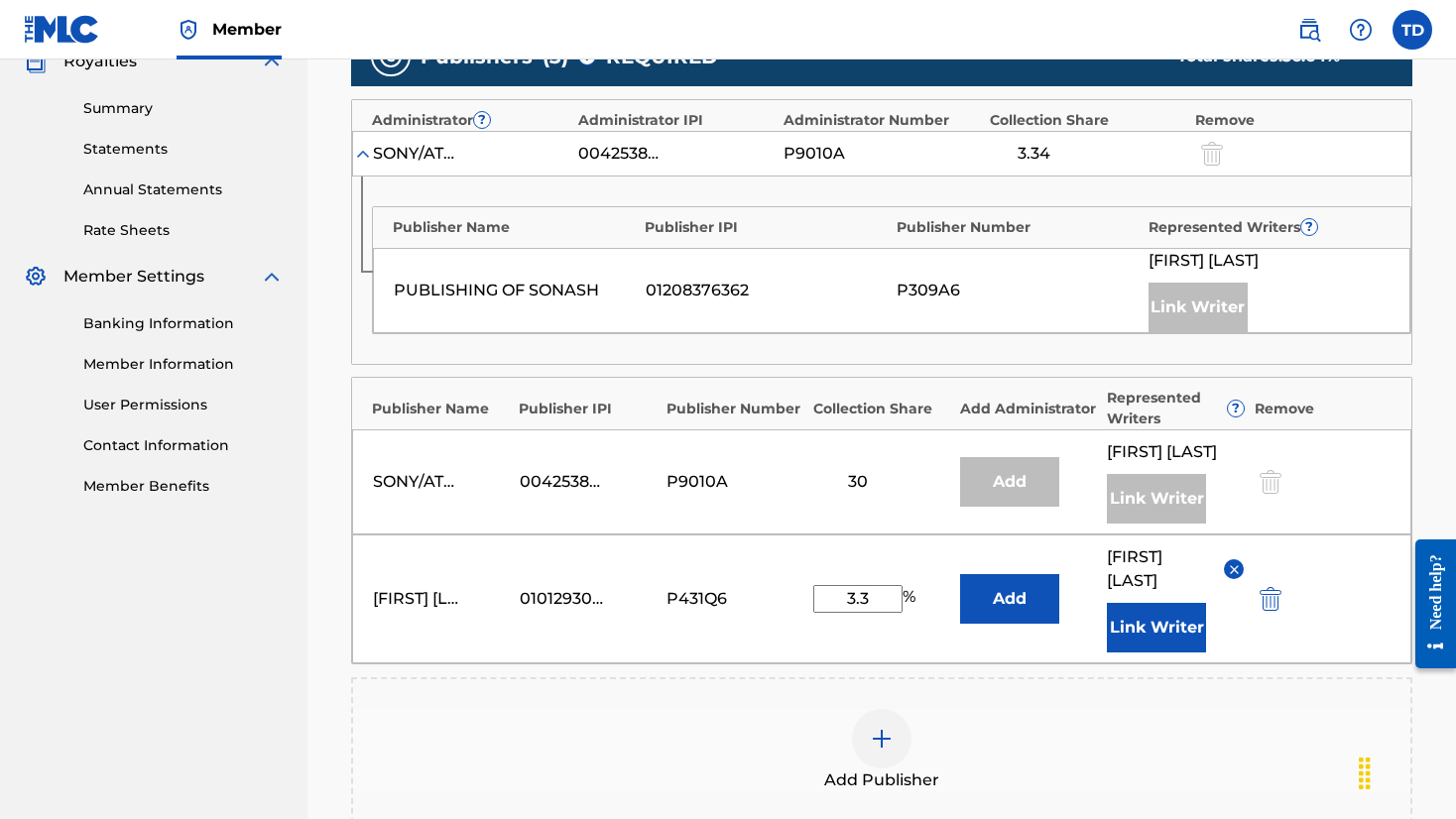 type on "3" 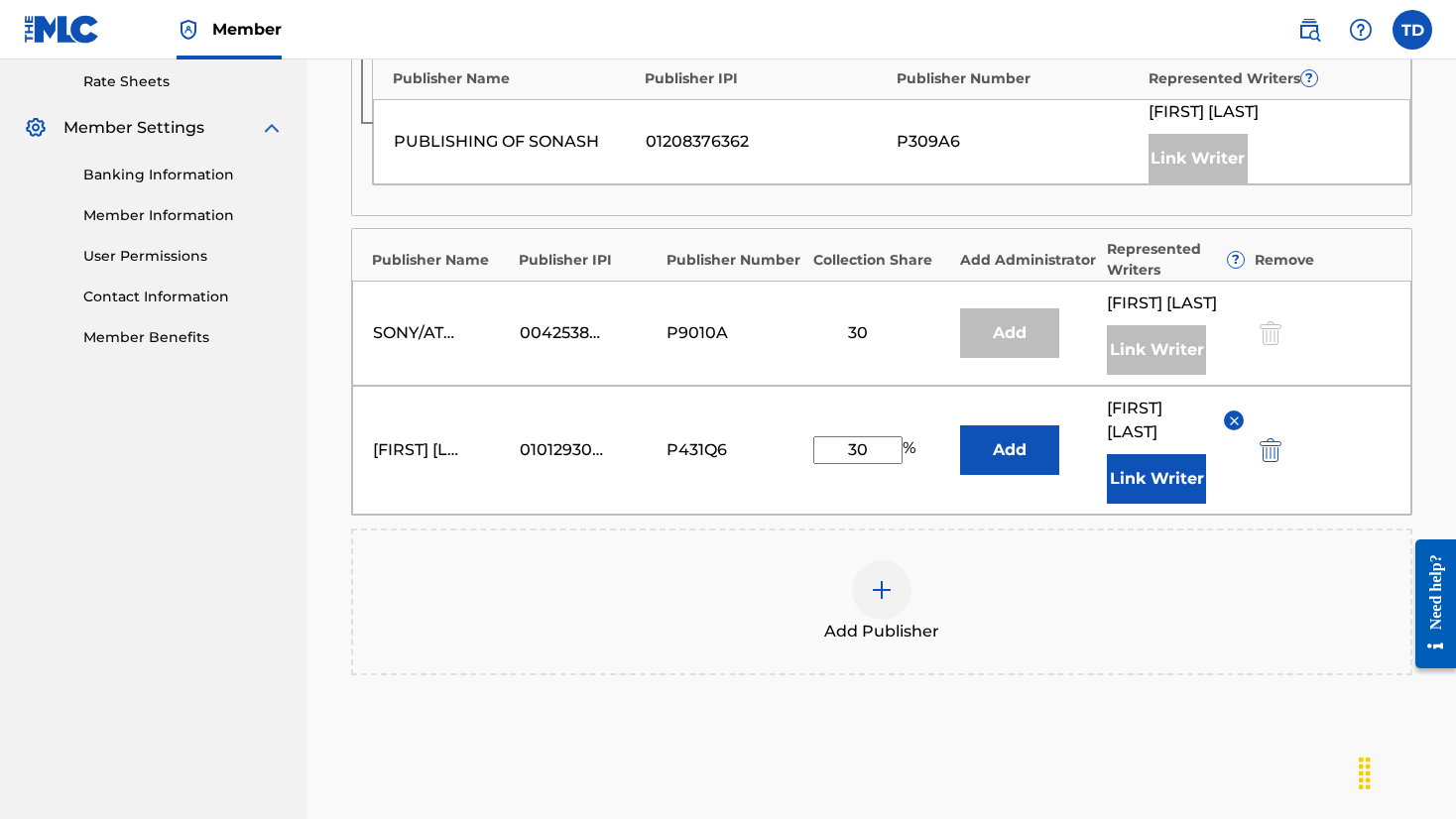 scroll, scrollTop: 763, scrollLeft: 0, axis: vertical 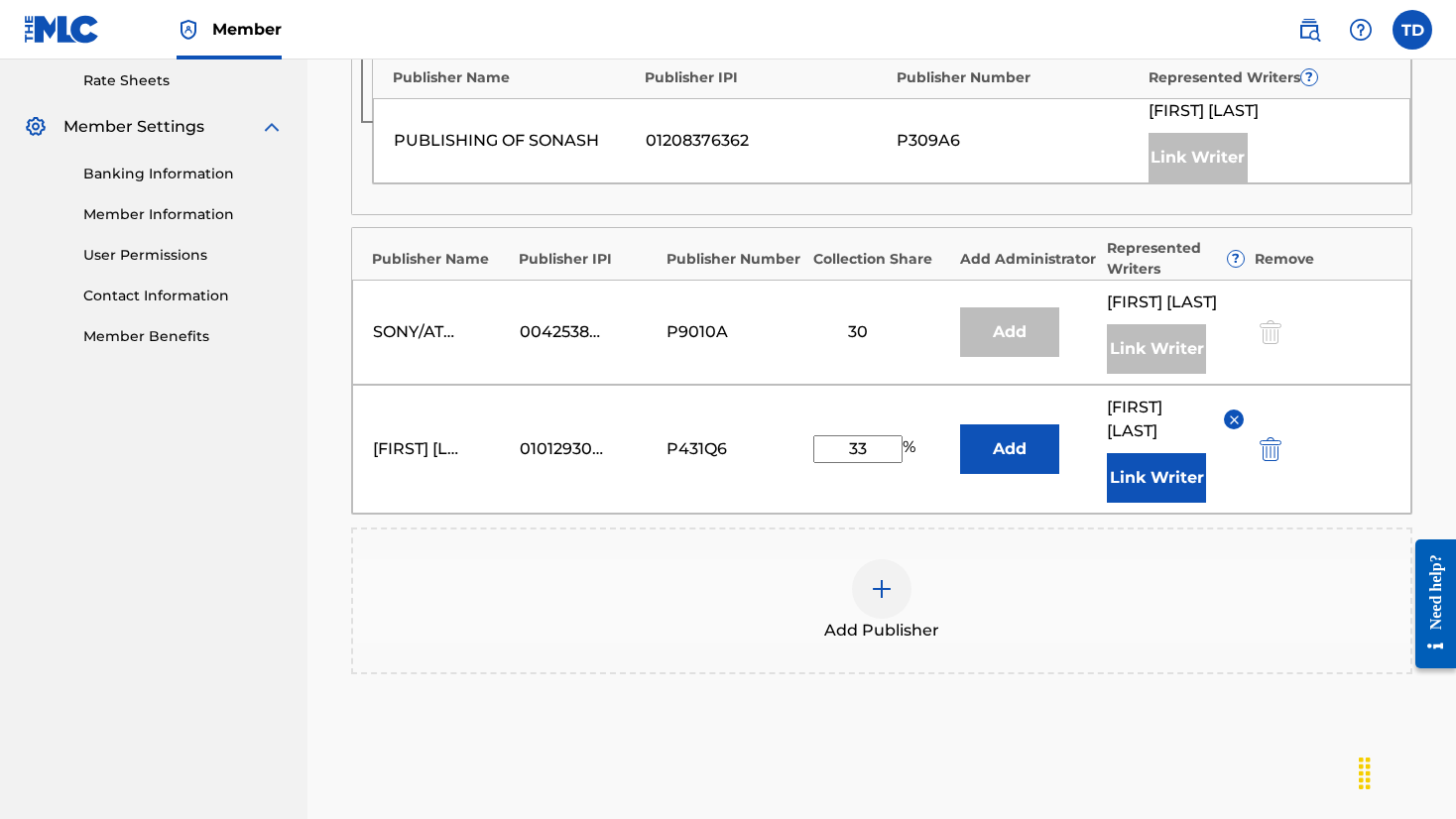 type on "33" 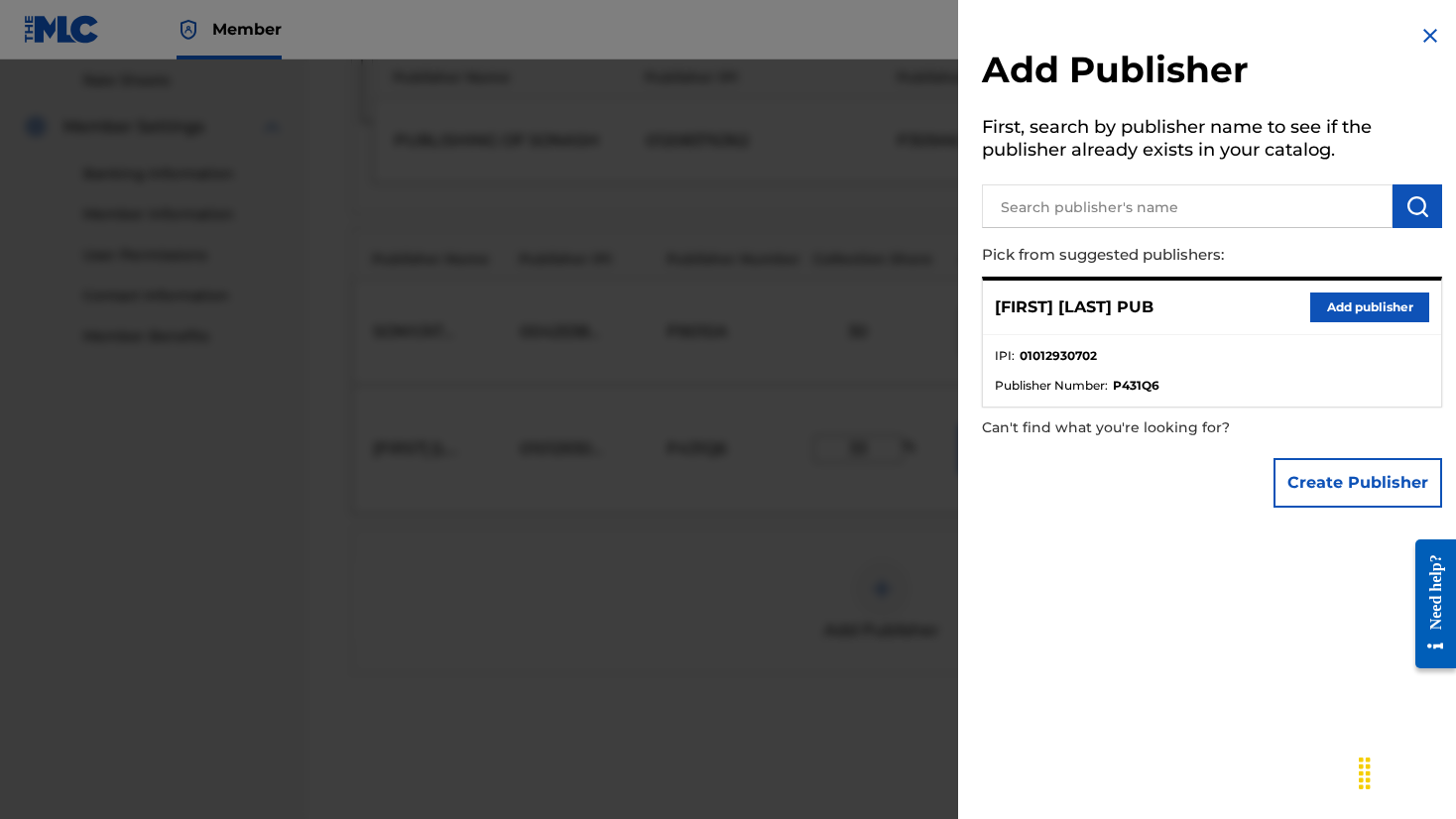 click on "Add publisher" at bounding box center [1370, 307] 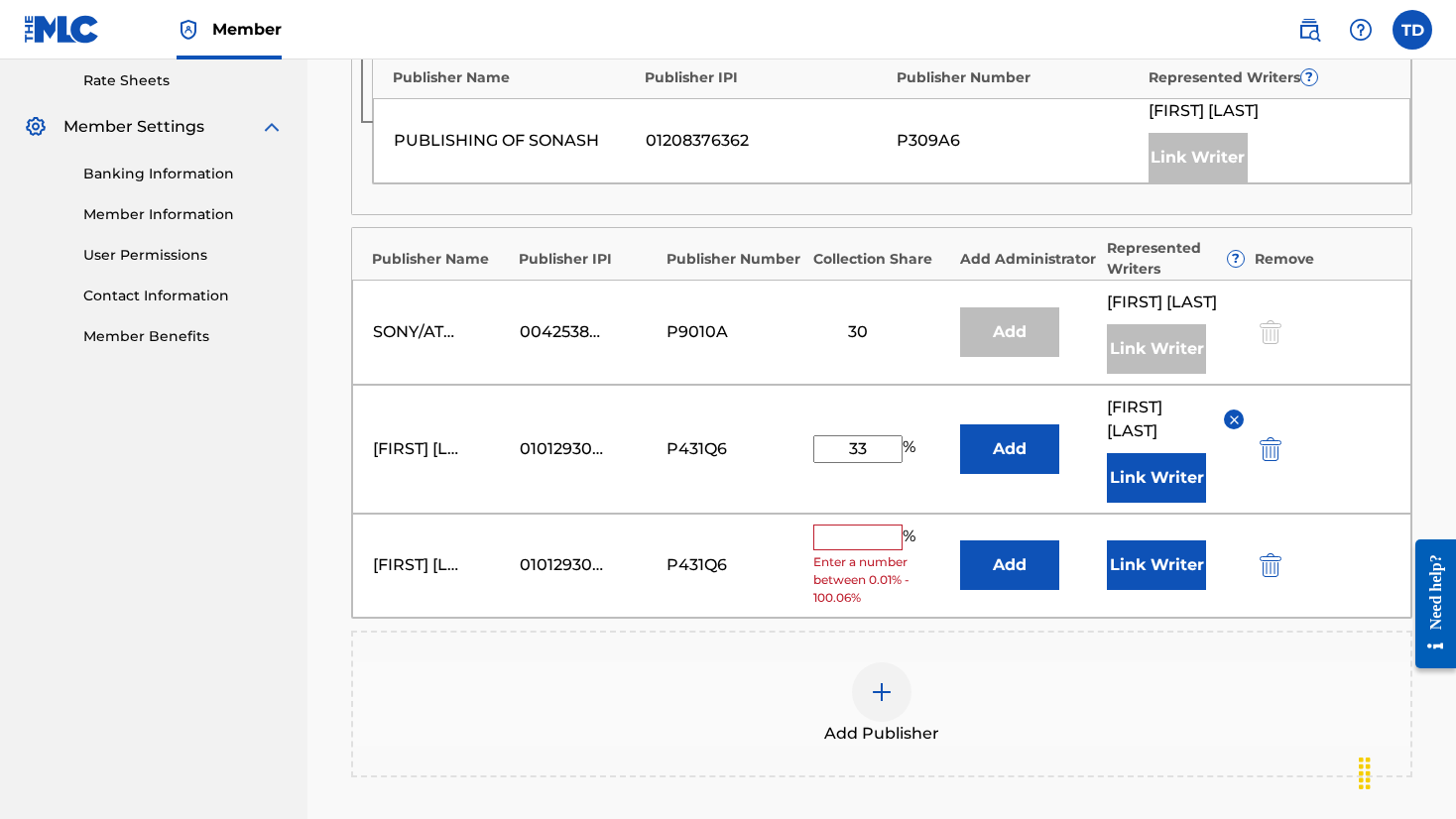 click at bounding box center (1271, 565) 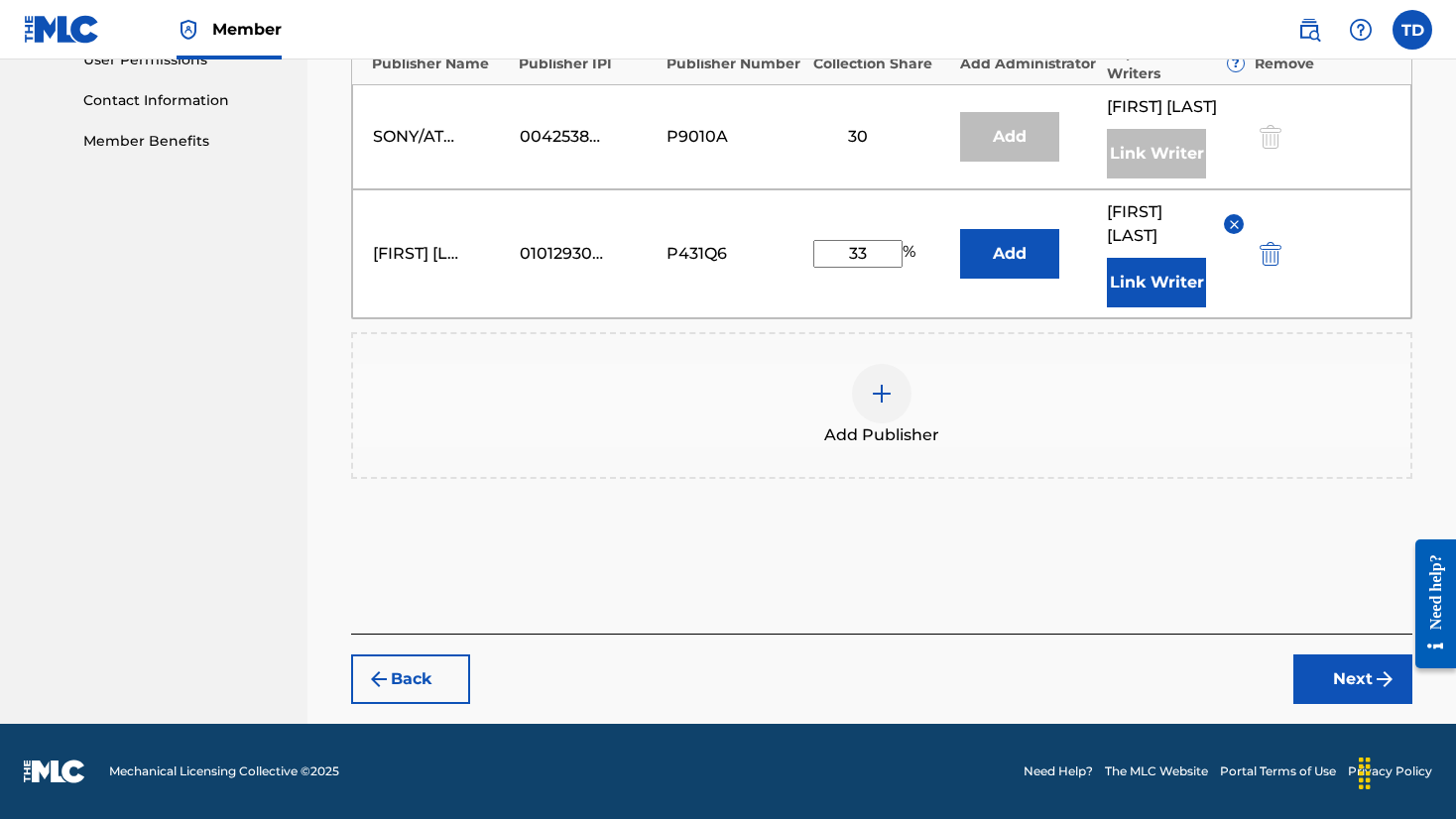 click on "Next" at bounding box center [1353, 679] 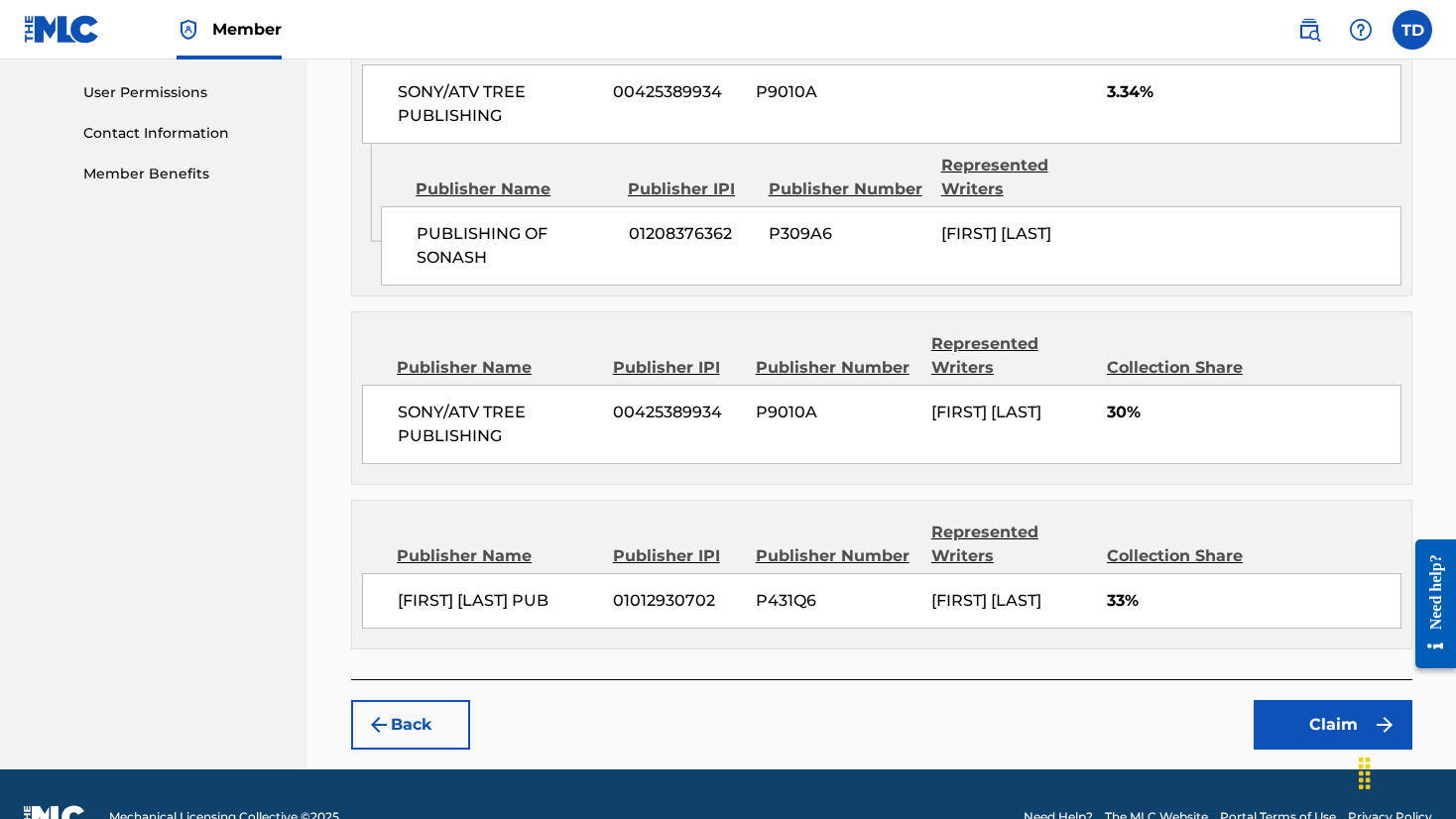 scroll, scrollTop: 925, scrollLeft: 0, axis: vertical 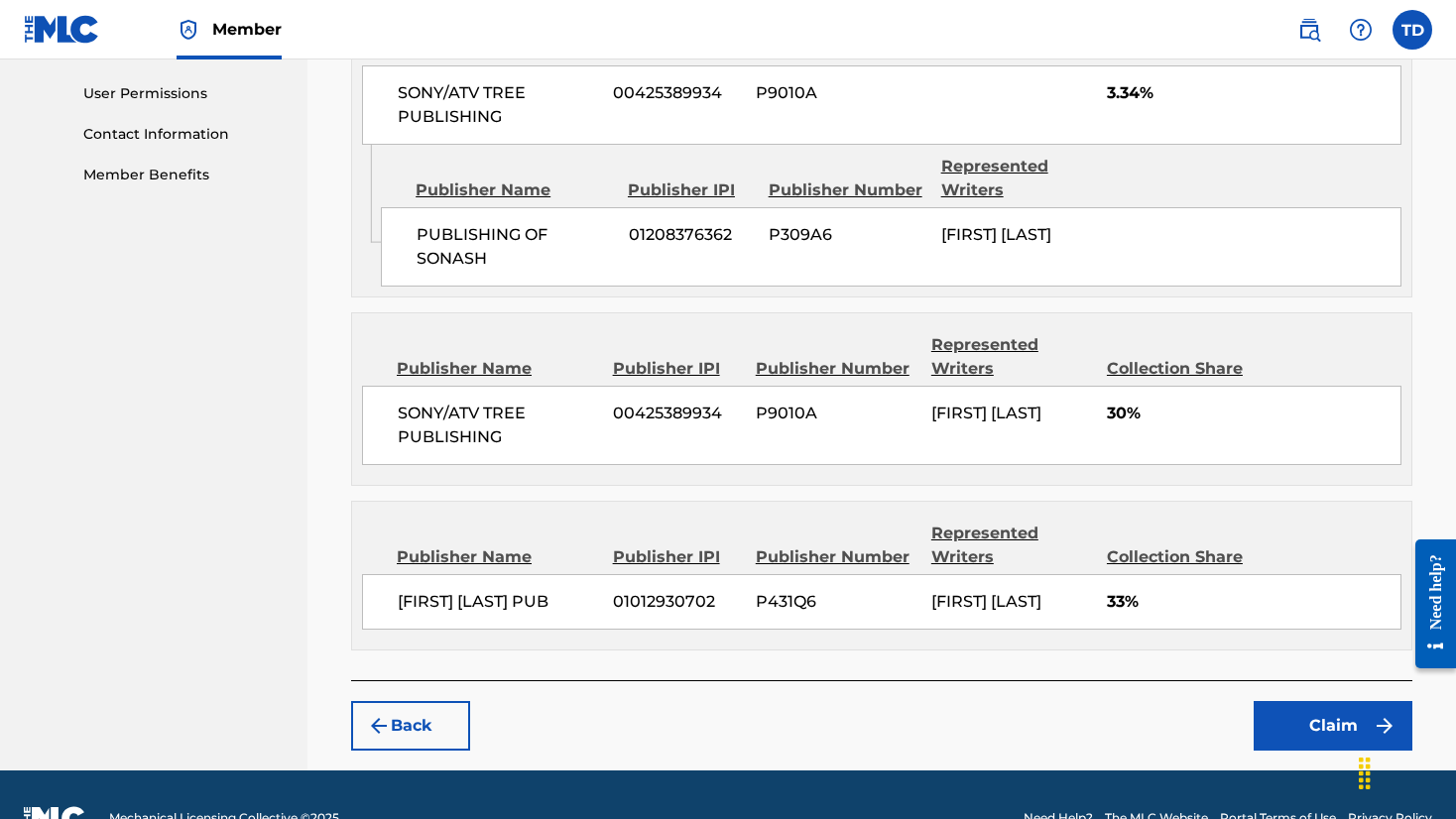 click on "Claim" at bounding box center [1333, 726] 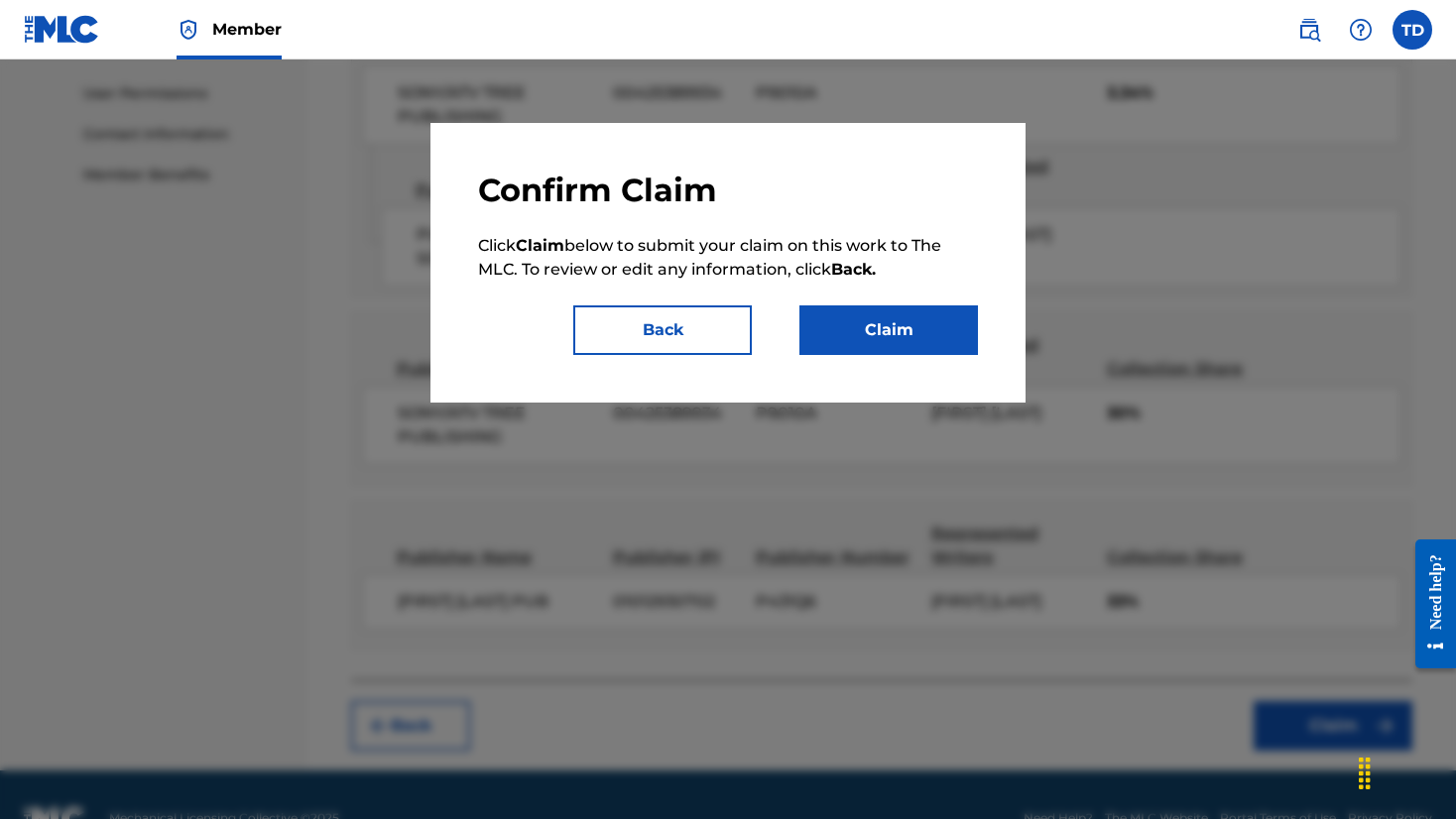 click on "Claim" at bounding box center [889, 330] 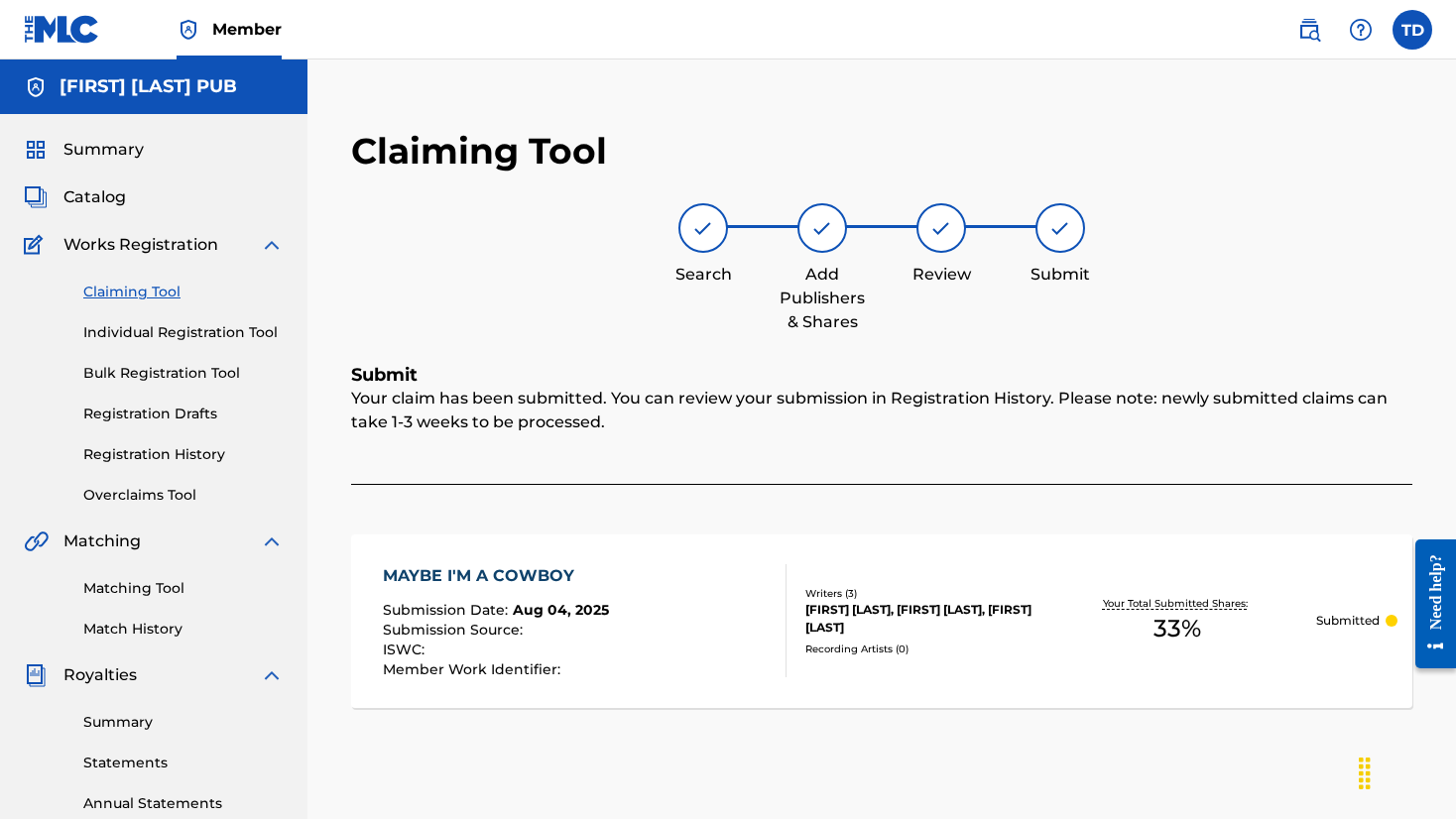 scroll, scrollTop: 0, scrollLeft: 0, axis: both 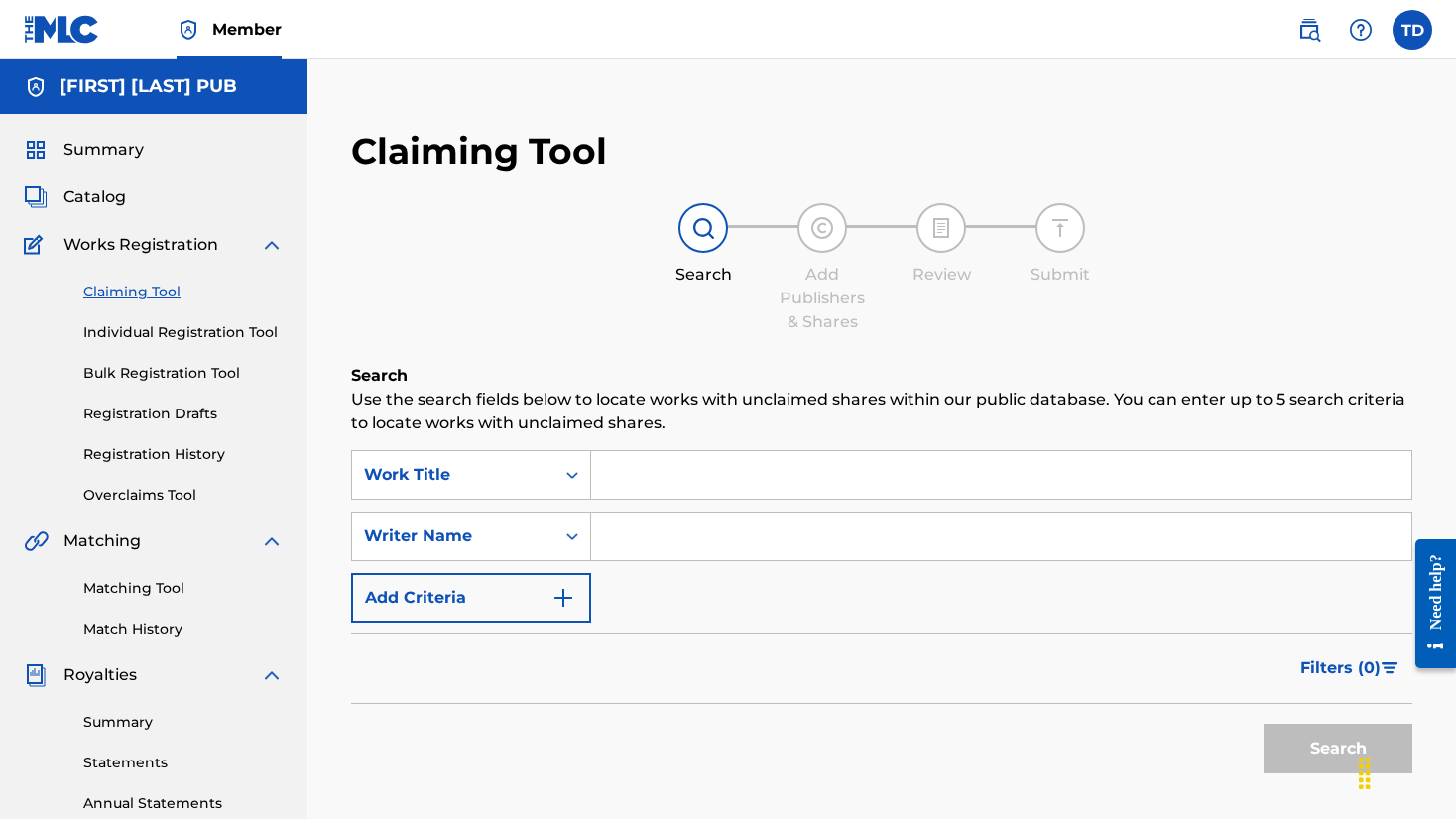 click at bounding box center [1001, 536] 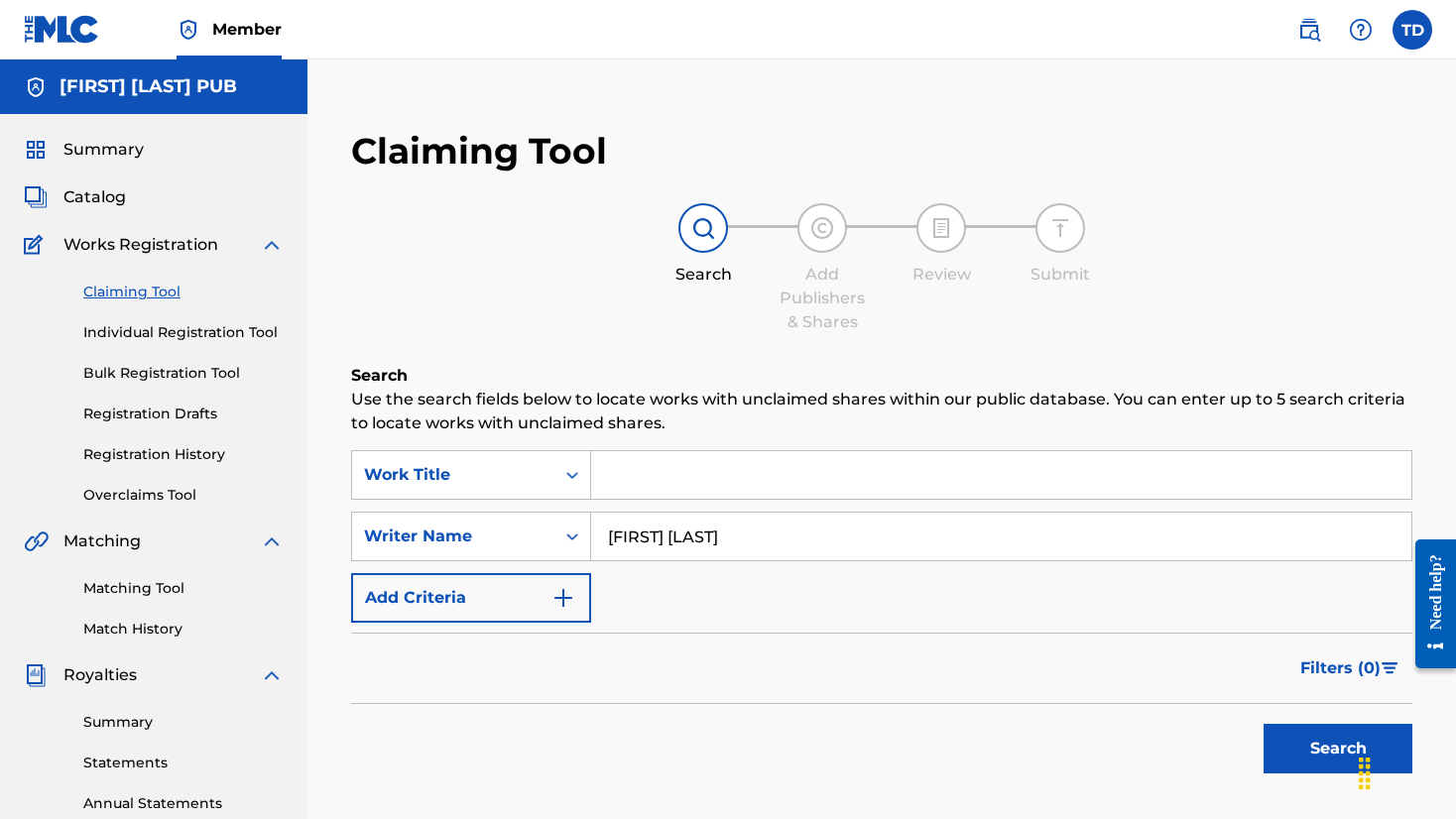 type on "[FIRST] [LAST]" 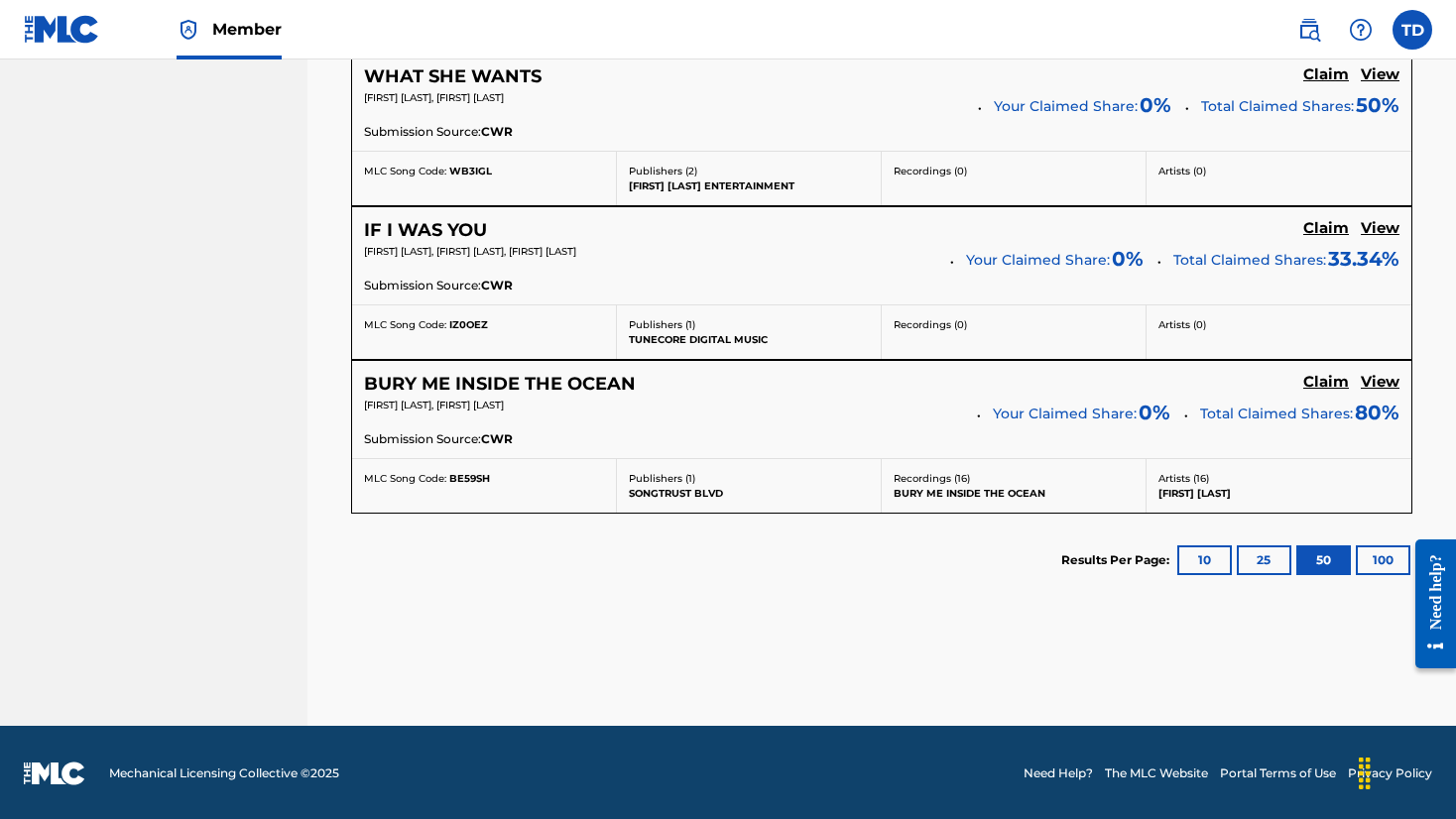 scroll, scrollTop: 1832, scrollLeft: 0, axis: vertical 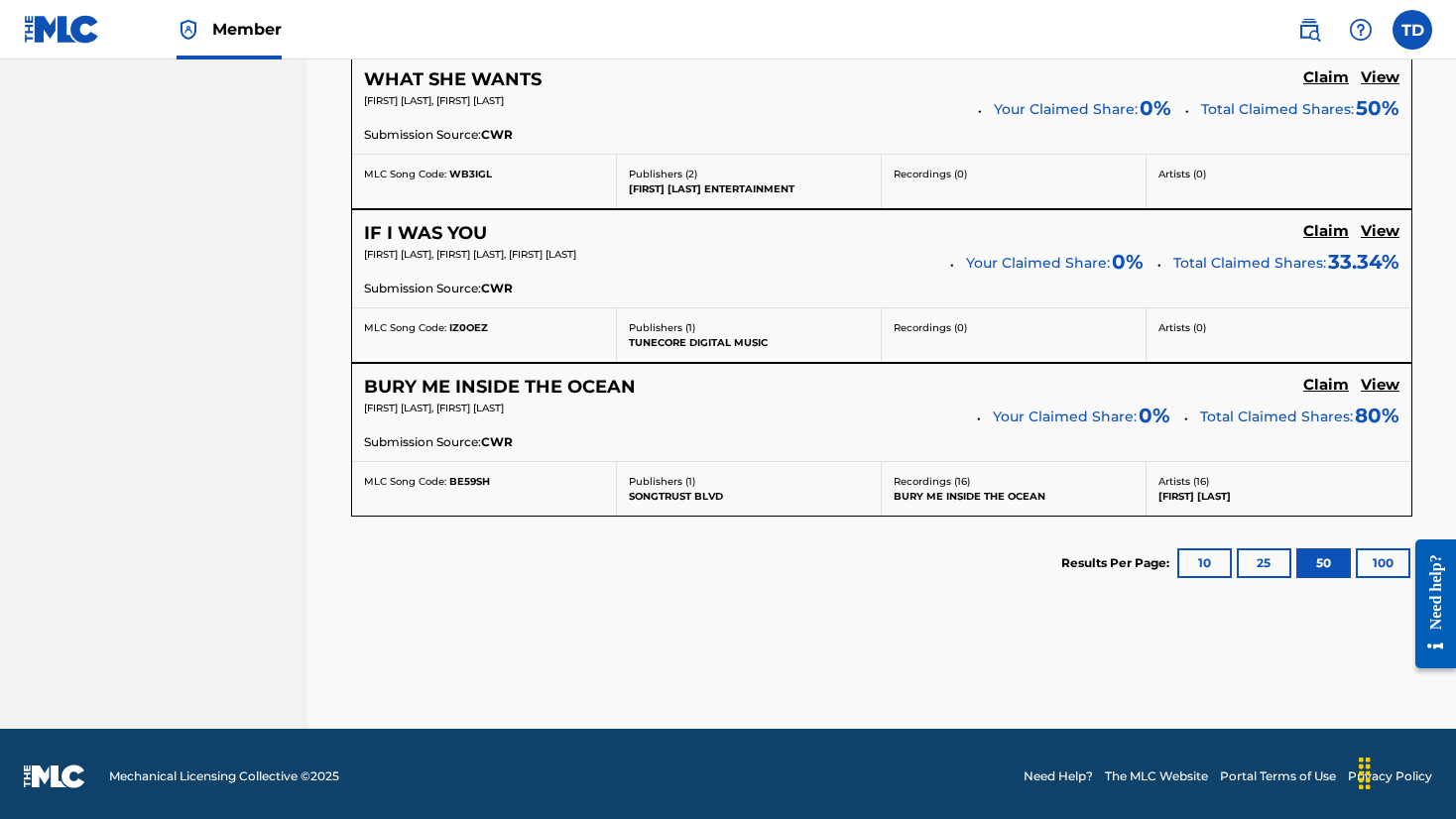 click on "View" at bounding box center (1380, 385) 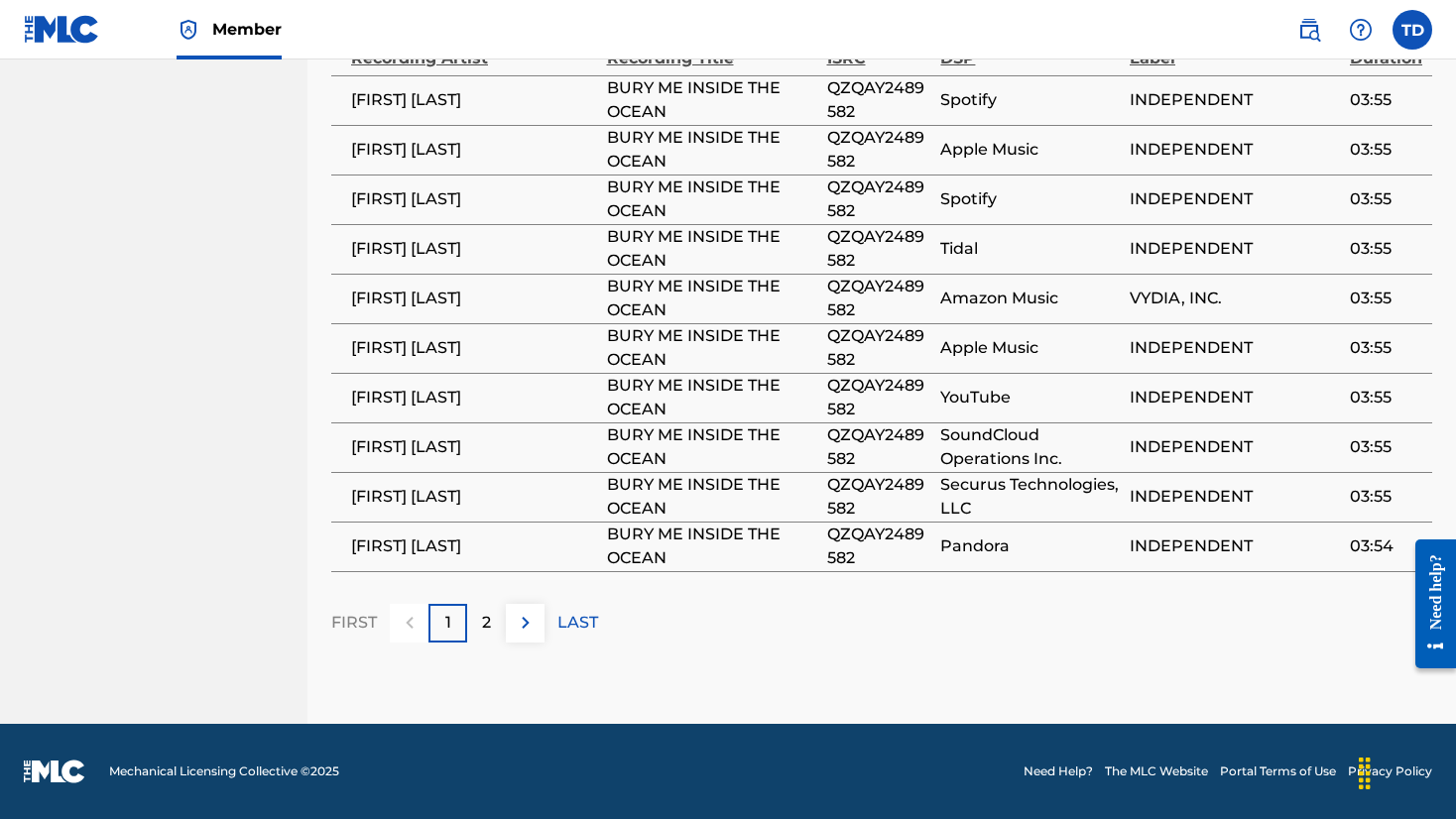 scroll, scrollTop: 1361, scrollLeft: 0, axis: vertical 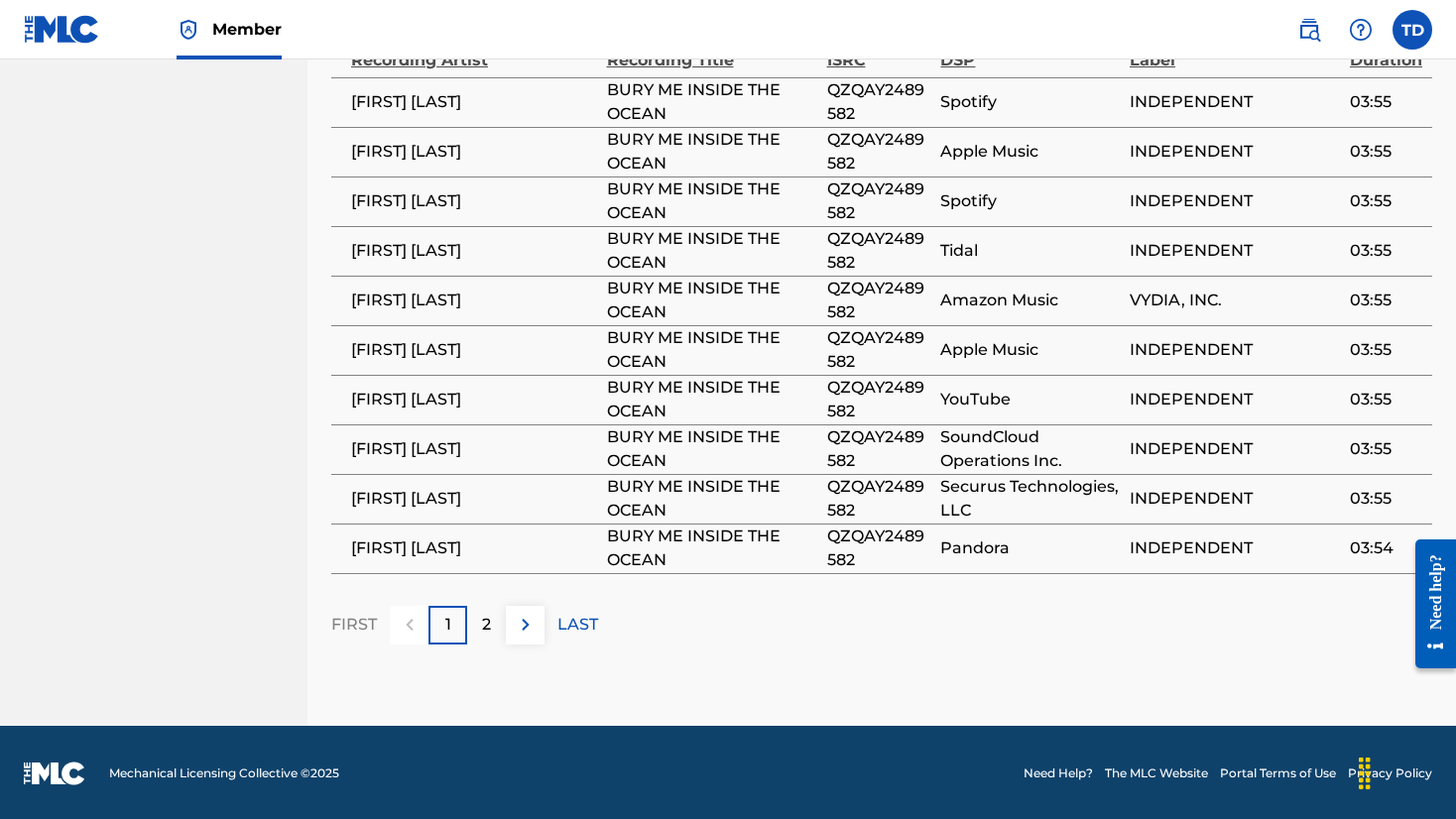 click at bounding box center (526, 625) 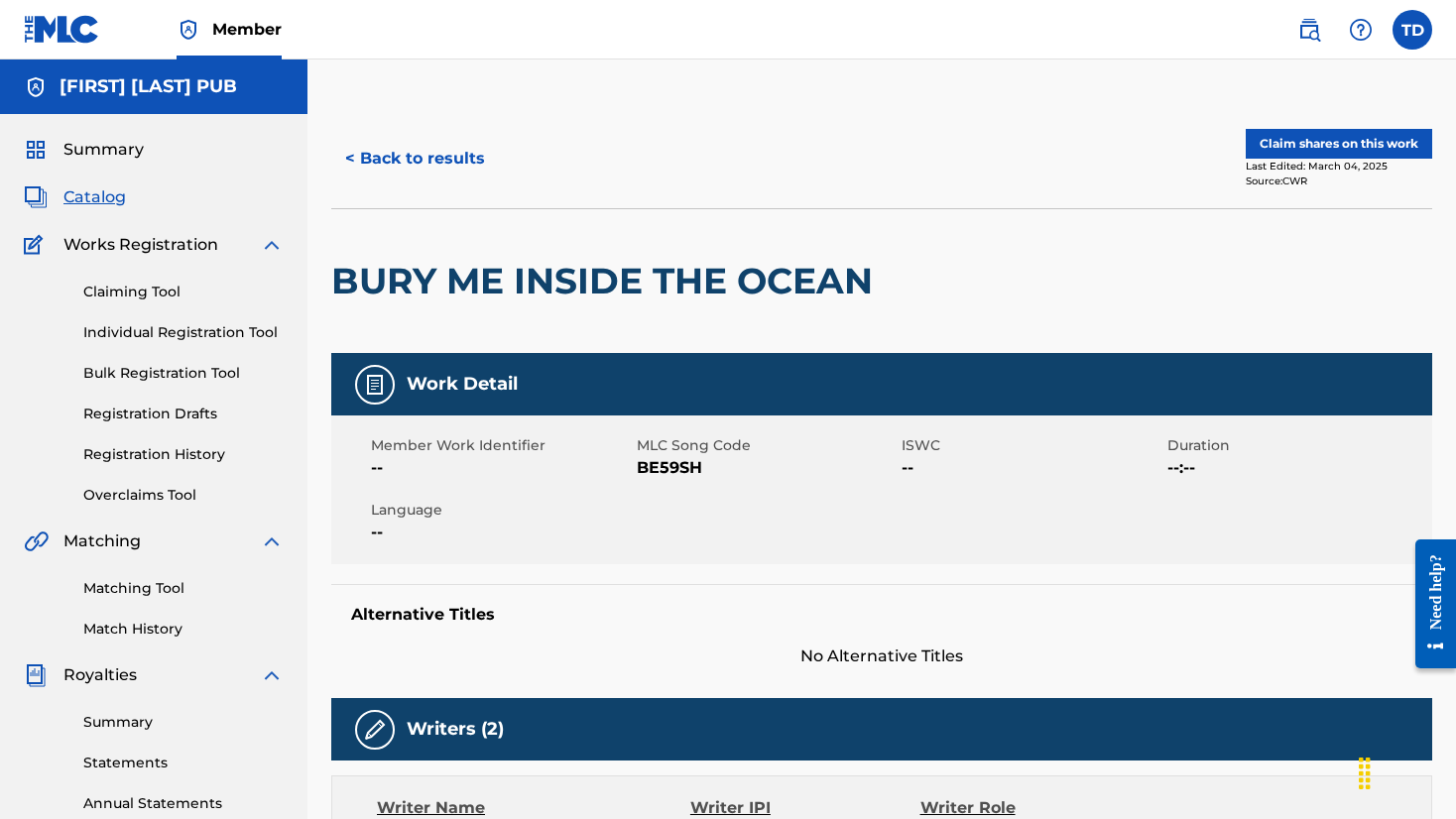 scroll, scrollTop: 0, scrollLeft: 0, axis: both 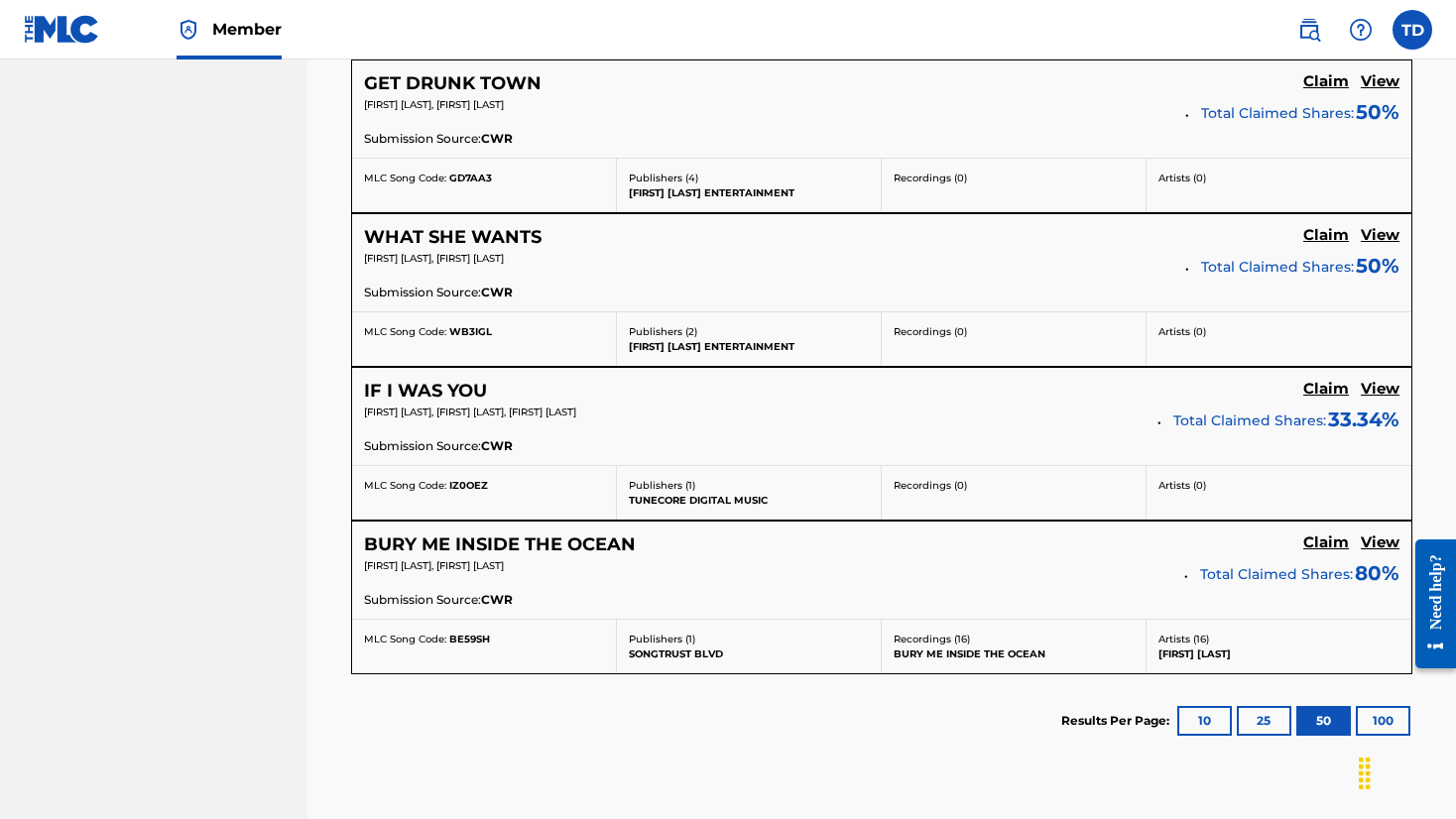 click on "Claim" at bounding box center [1326, -841] 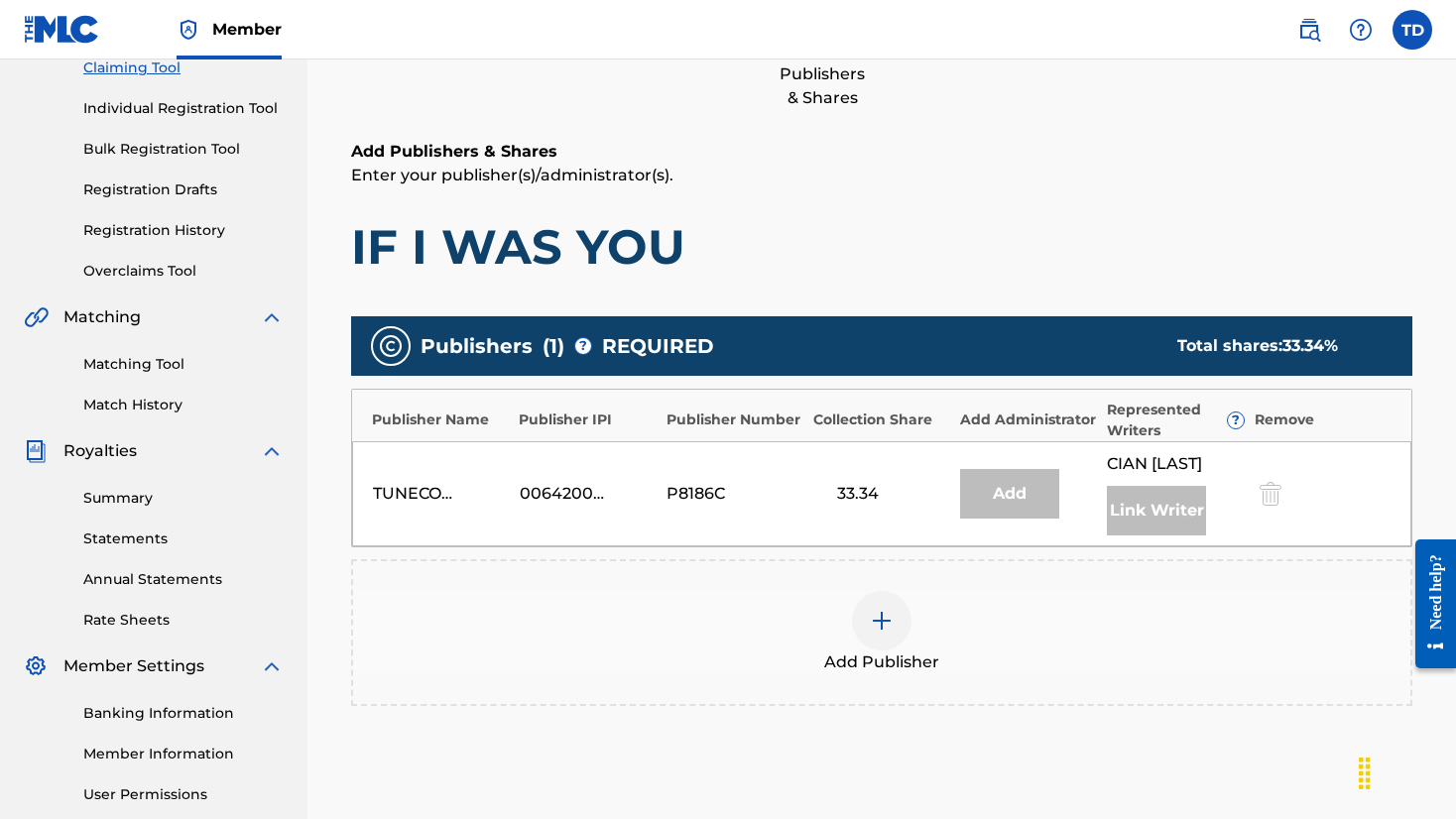 scroll, scrollTop: 428, scrollLeft: 0, axis: vertical 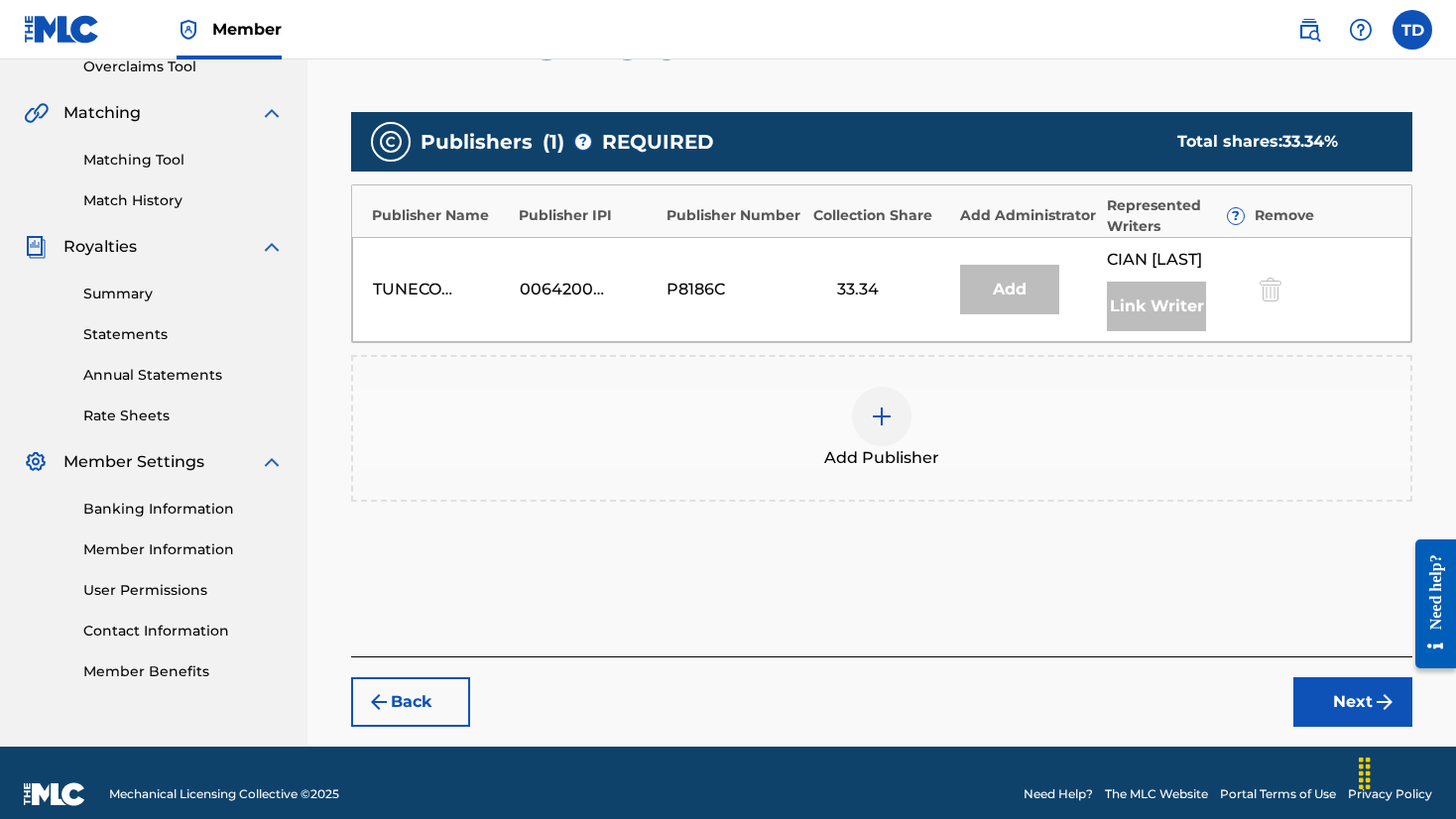click at bounding box center (882, 416) 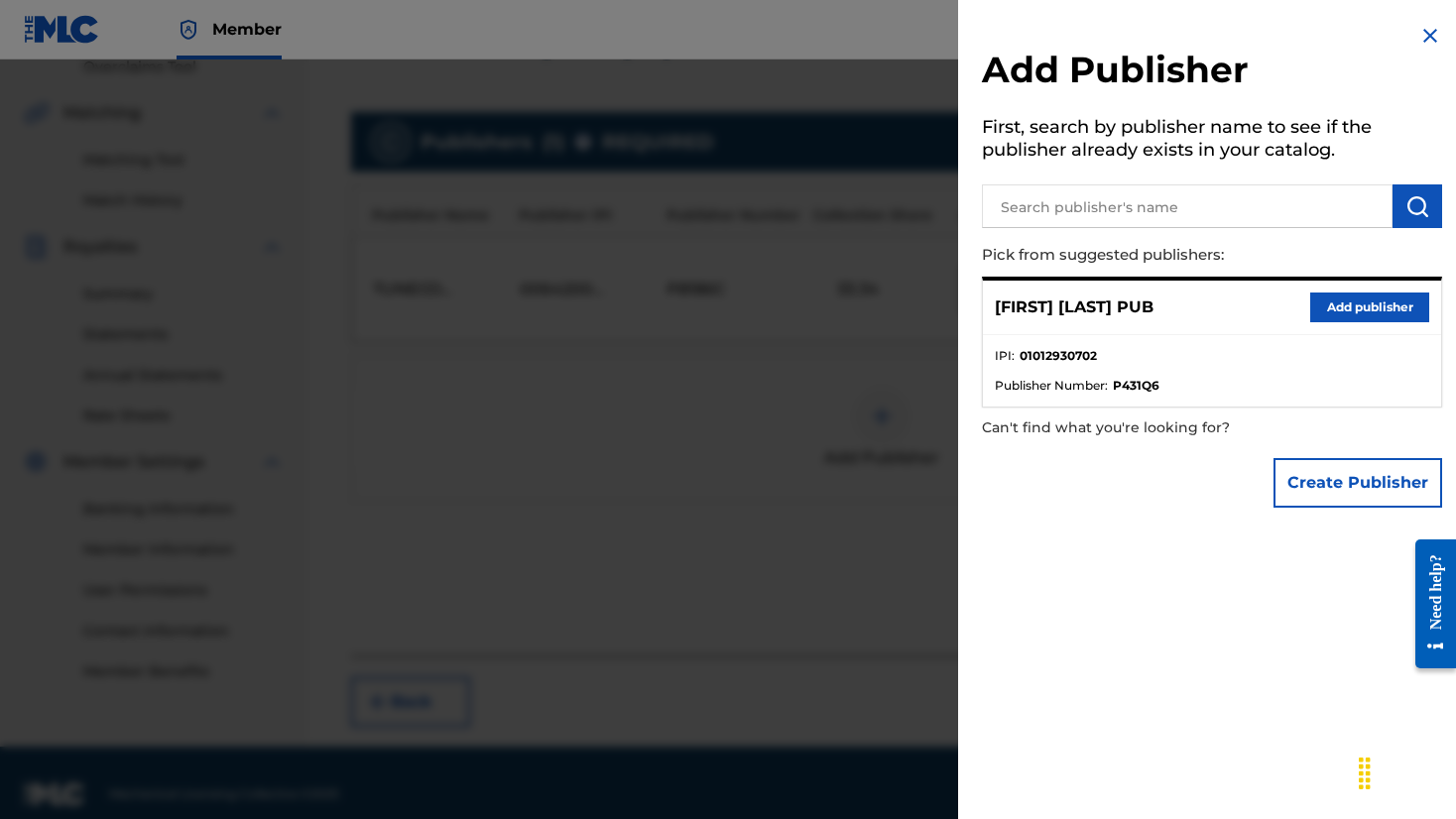 click on "Add publisher" at bounding box center [1370, 307] 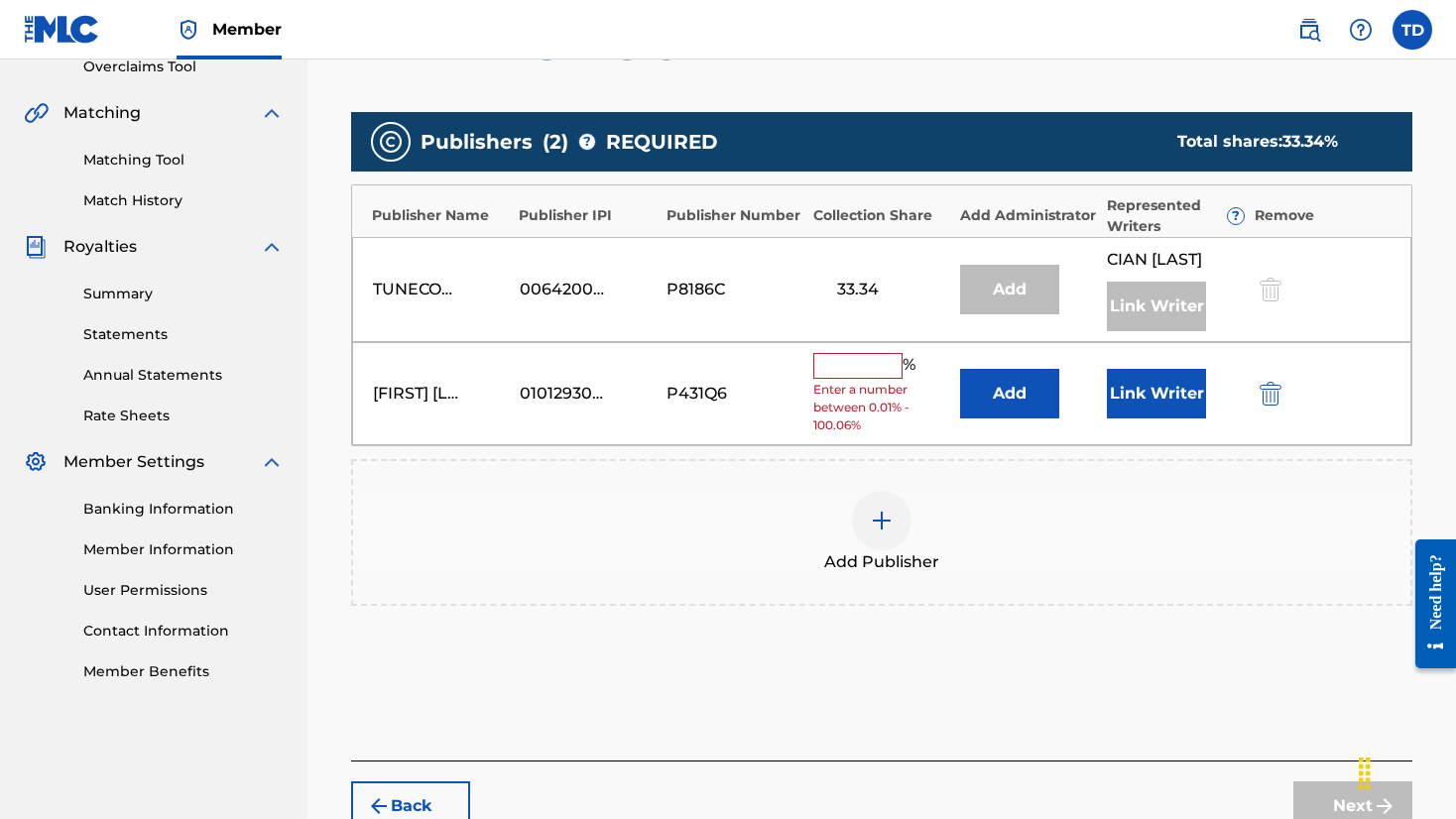 click at bounding box center [858, 366] 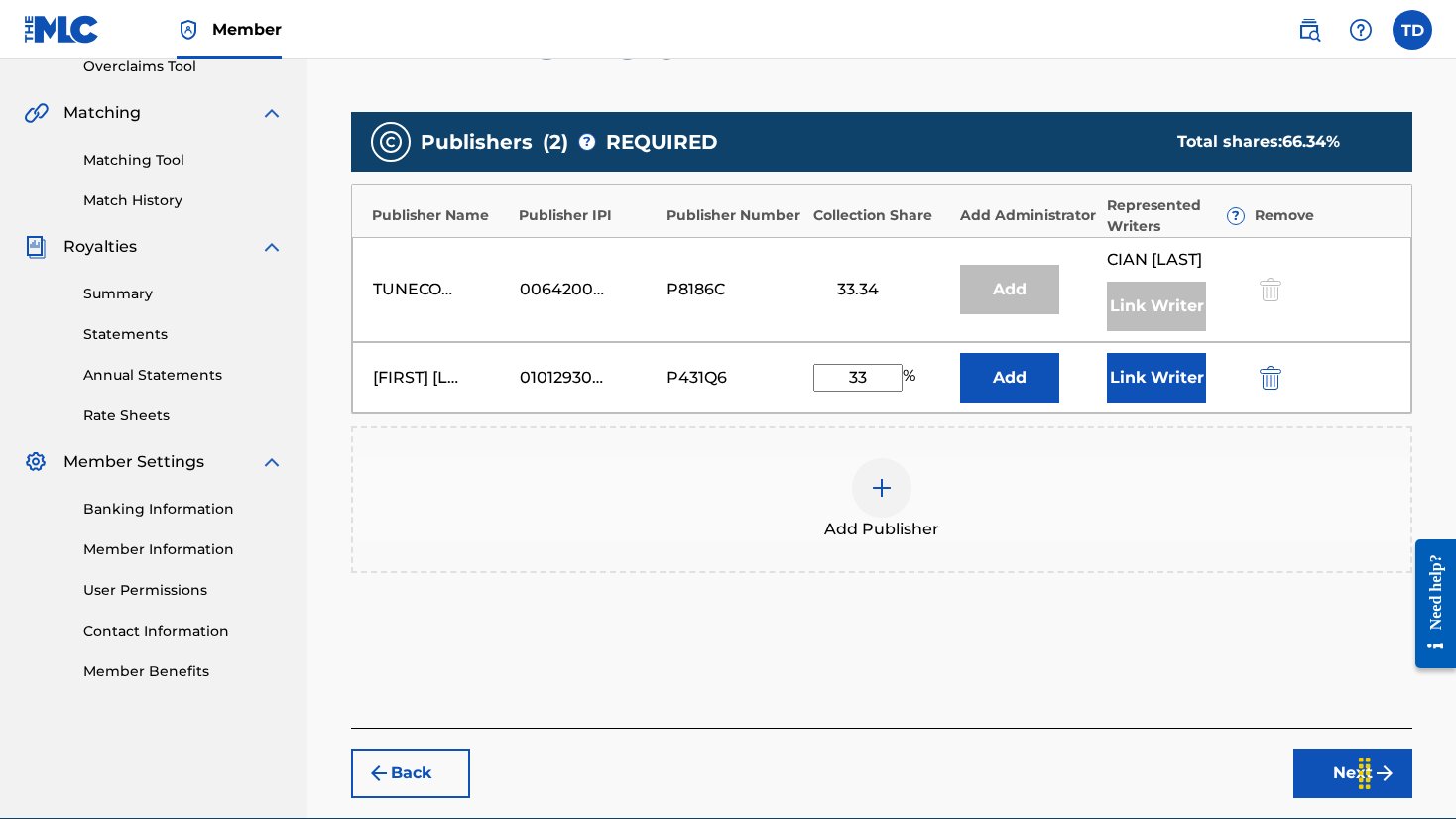 type on "33" 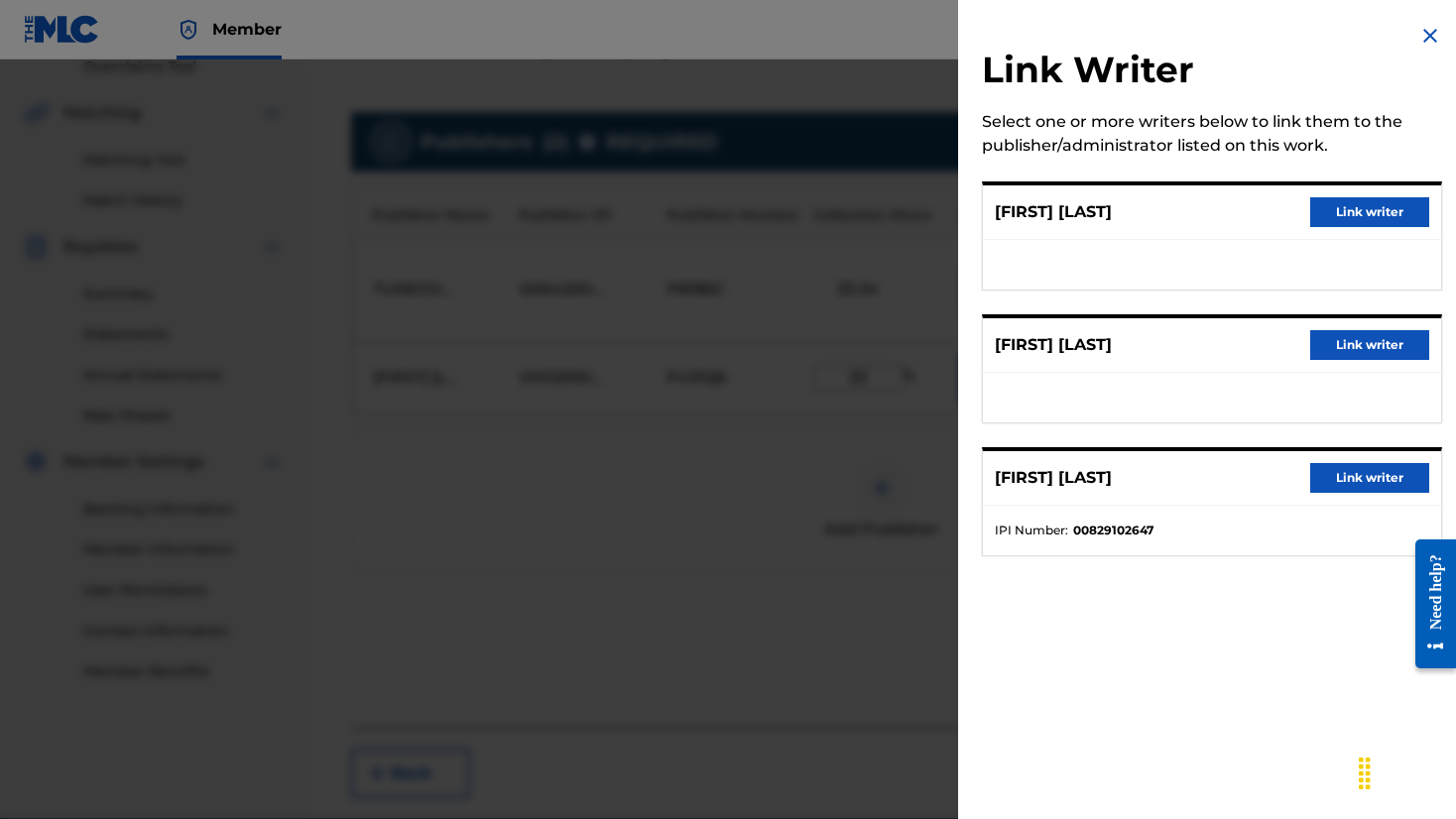click on "Link writer" at bounding box center (1370, 478) 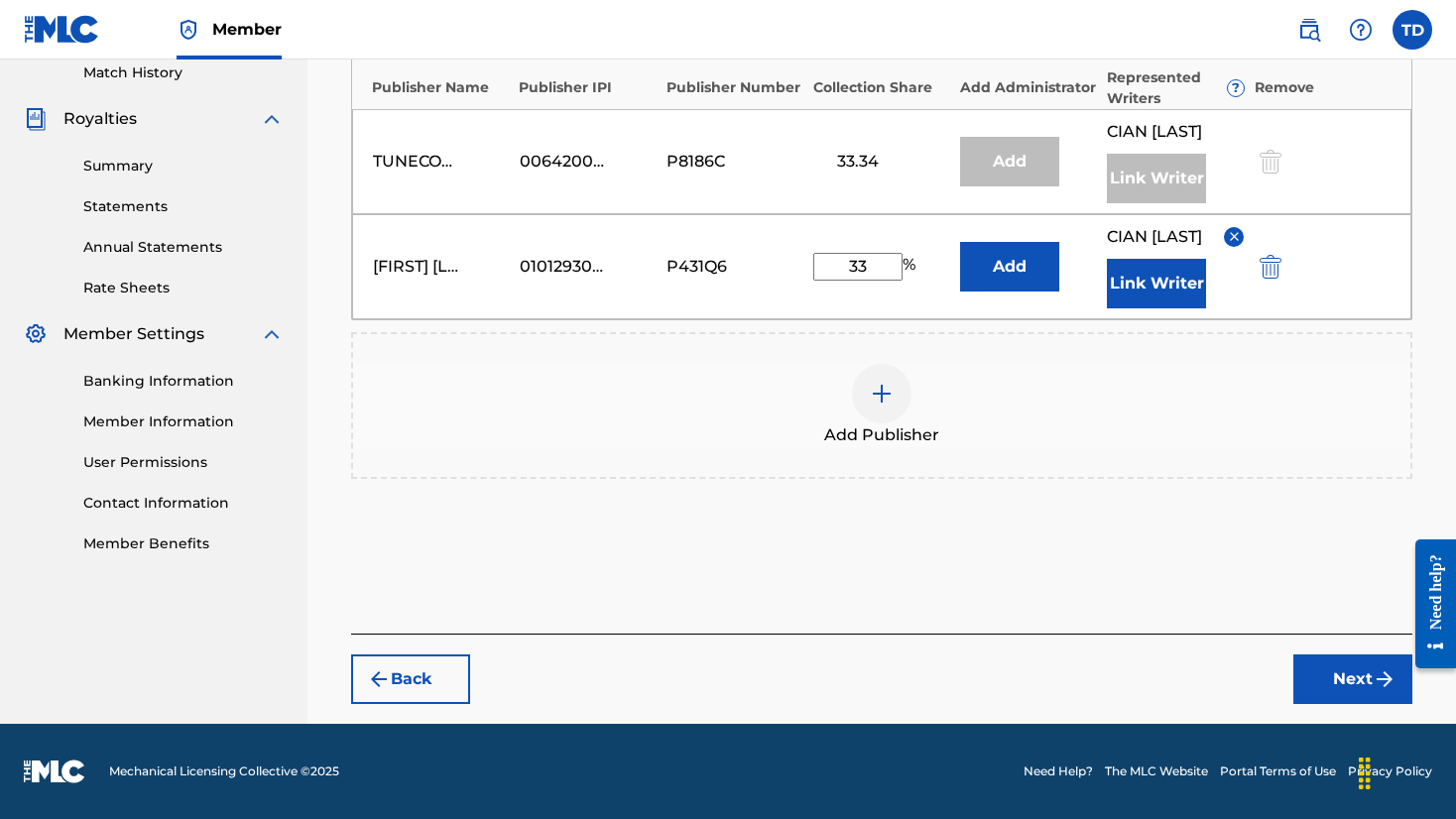 click on "Next" at bounding box center (1353, 679) 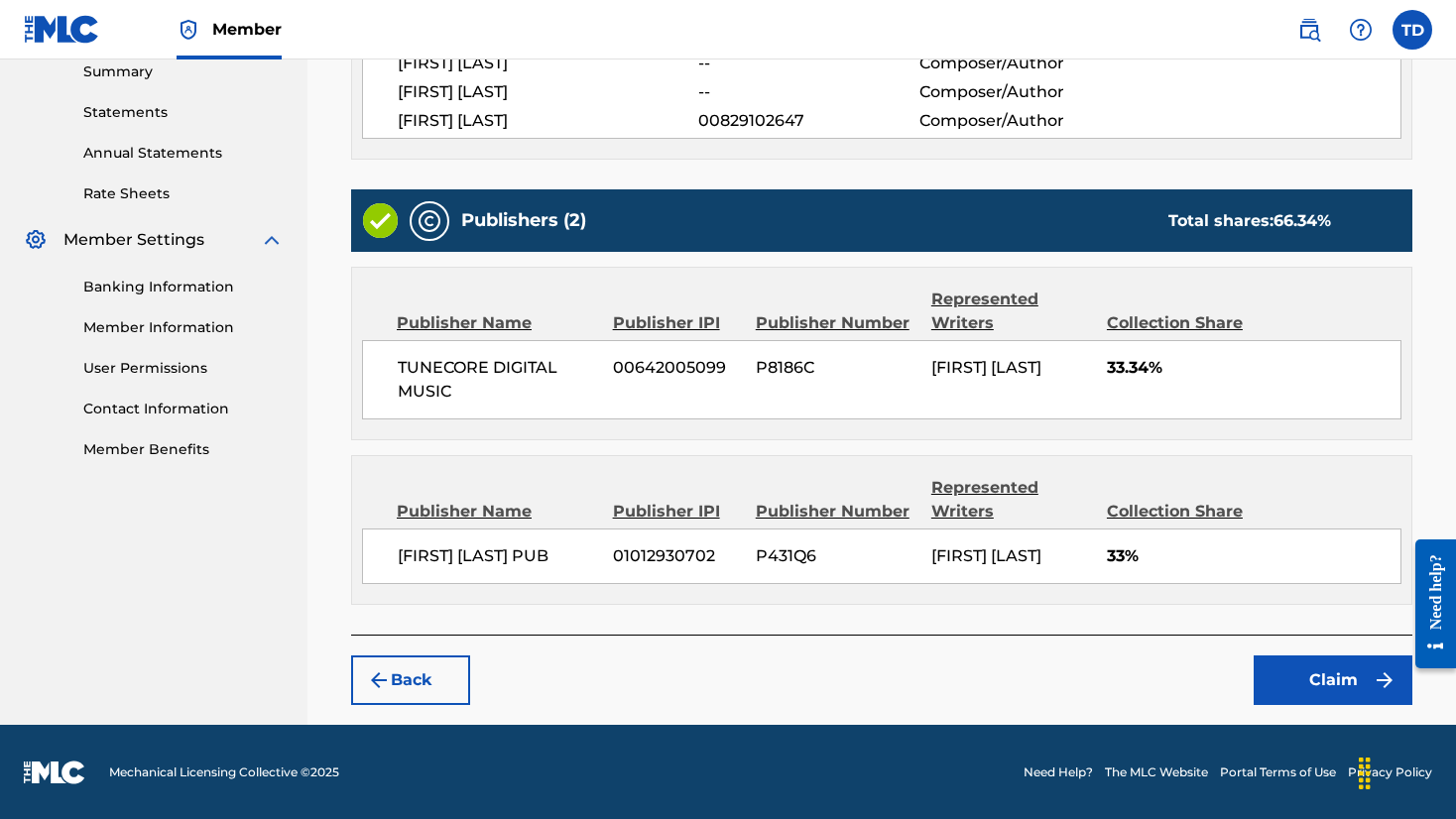 scroll, scrollTop: 648, scrollLeft: 0, axis: vertical 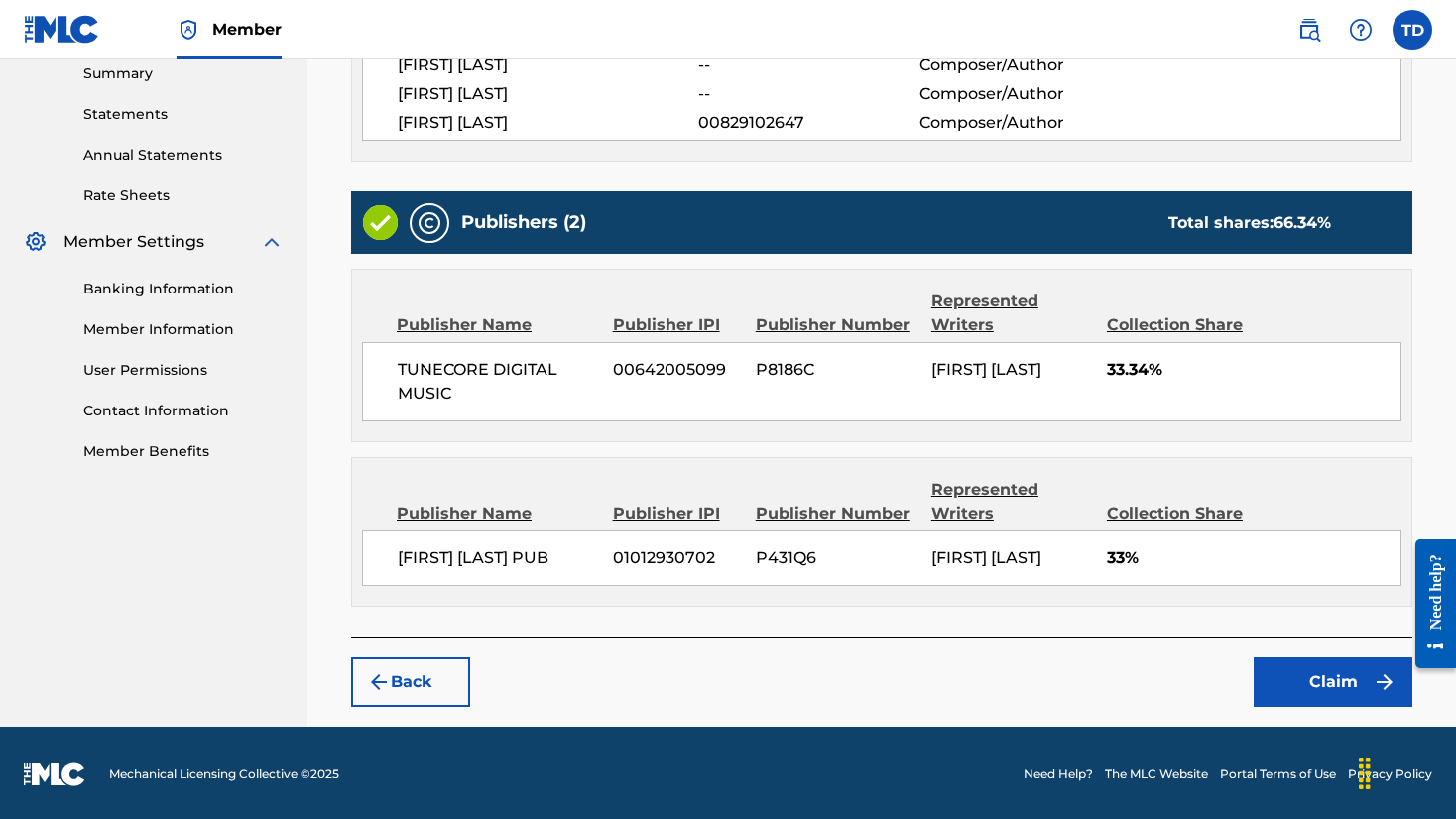 click on "Claim" at bounding box center (1333, 682) 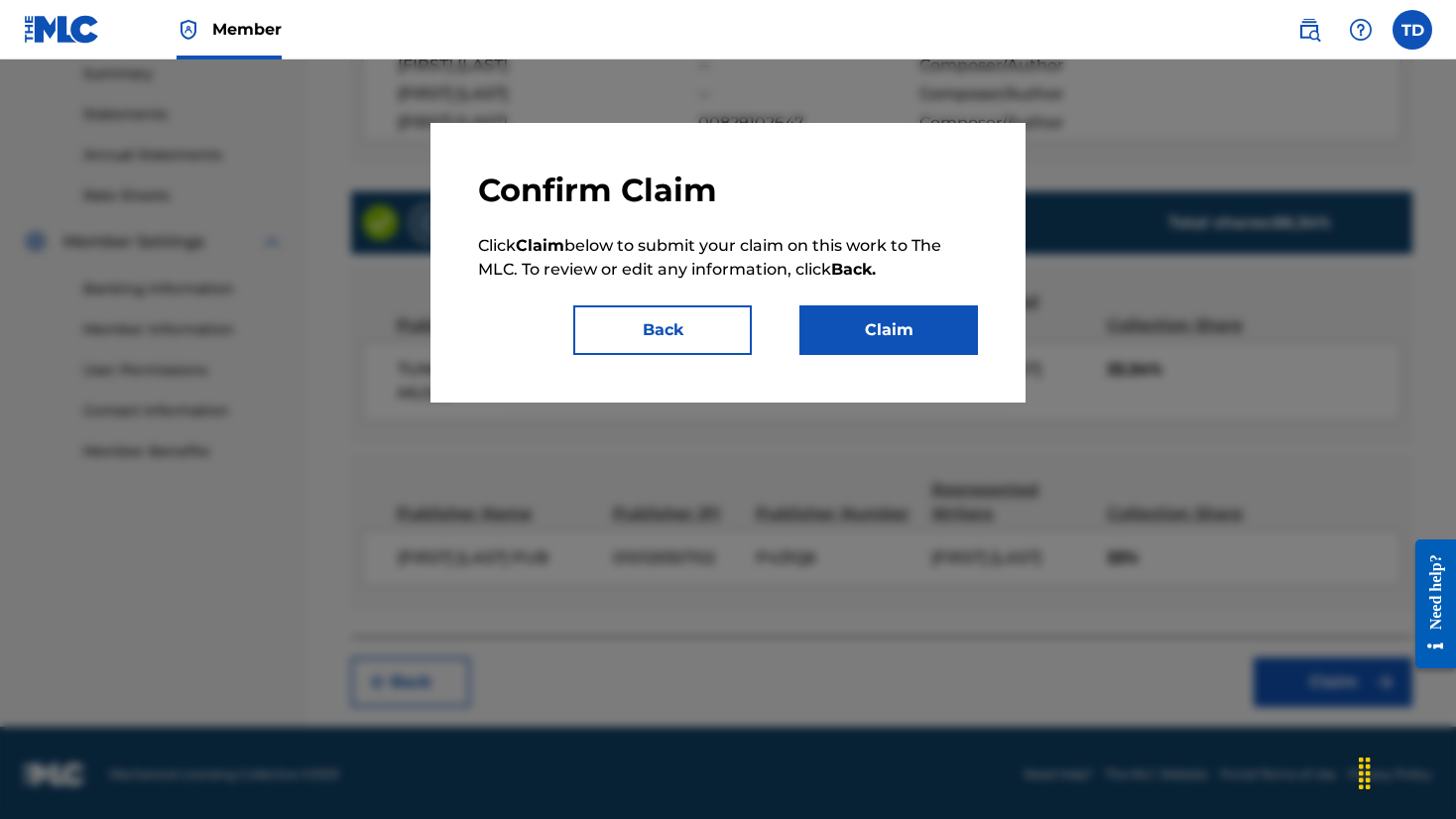 click on "Claim" at bounding box center (889, 330) 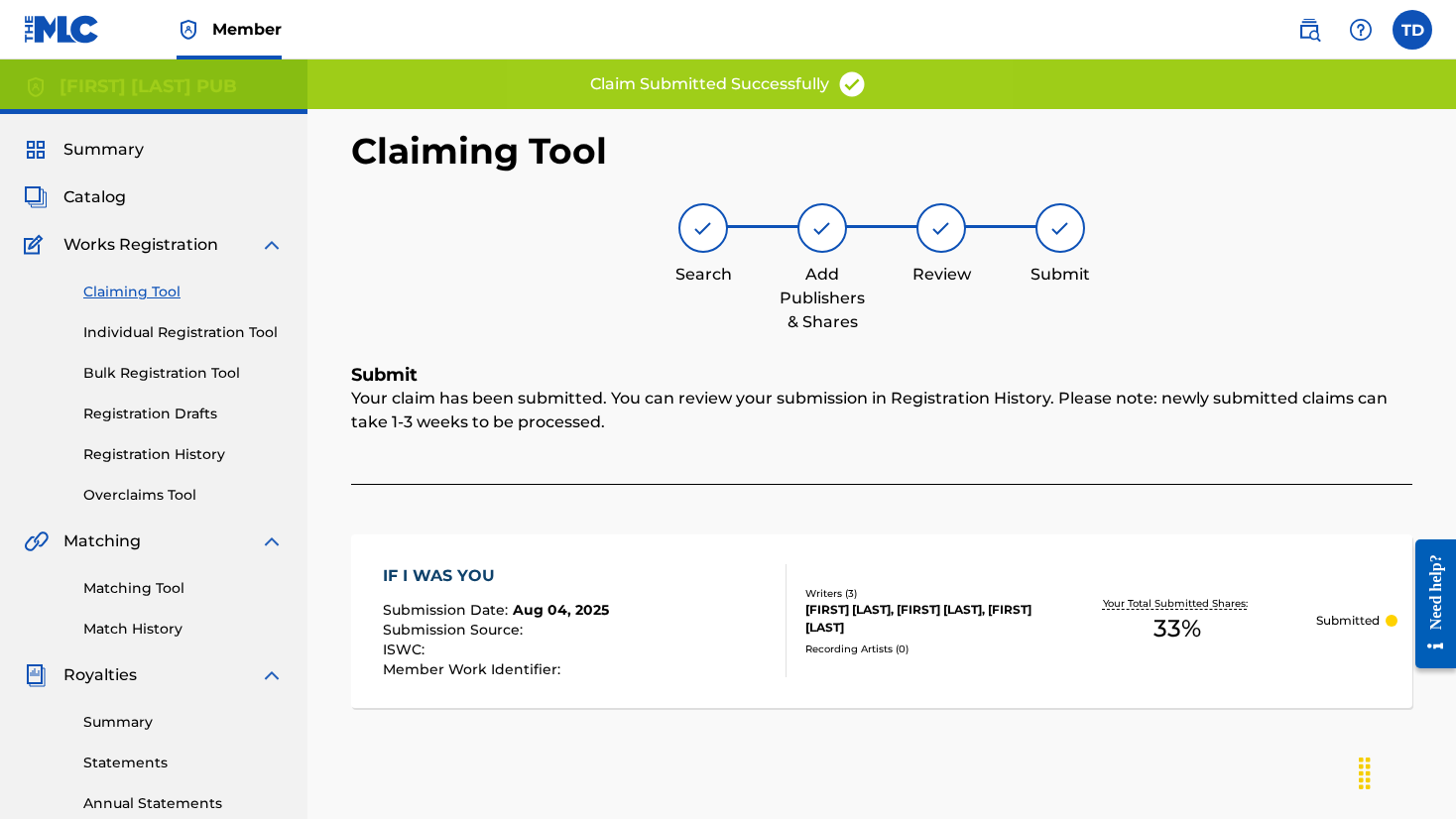 scroll, scrollTop: 0, scrollLeft: 0, axis: both 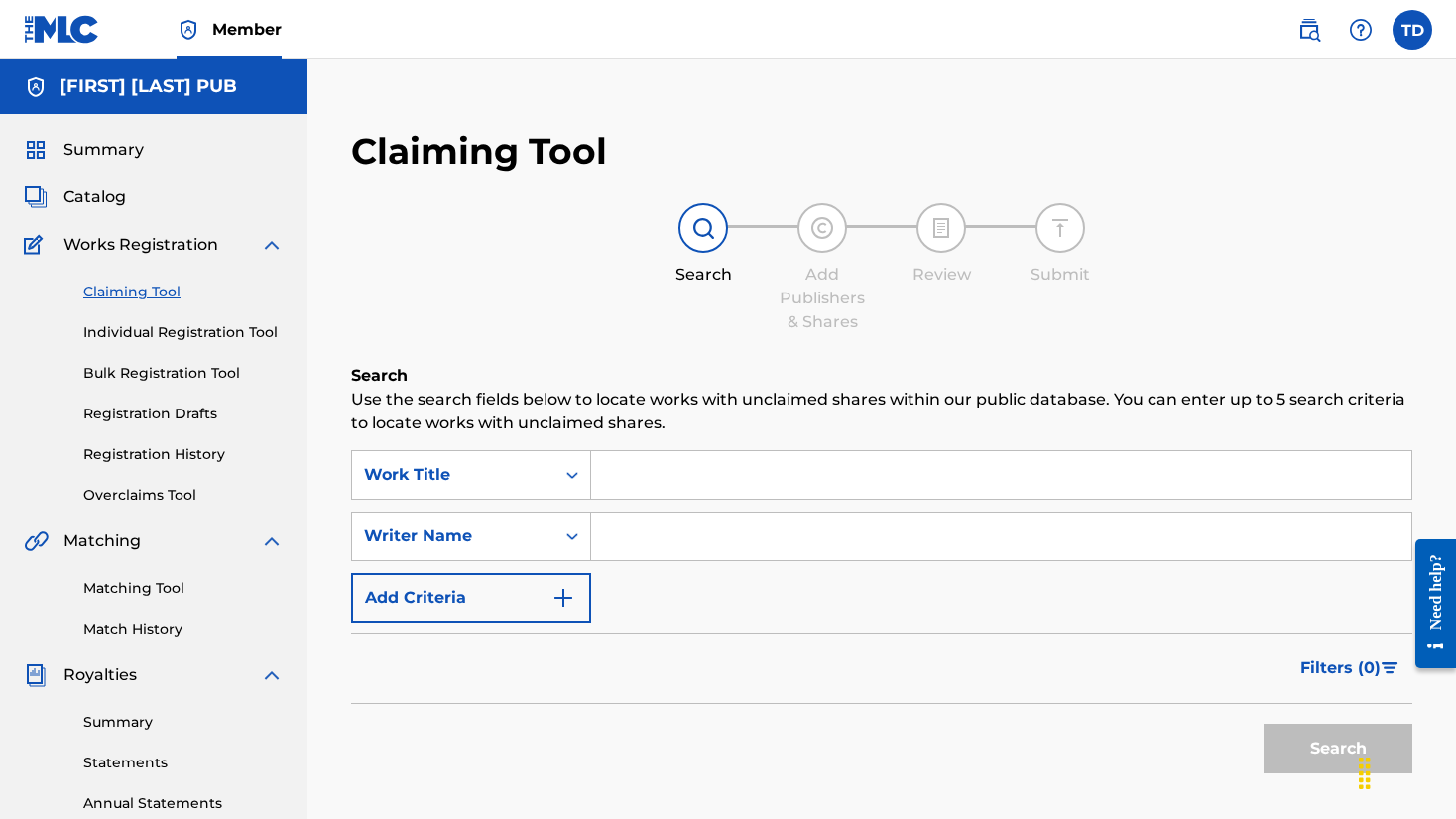 click at bounding box center [1001, 536] 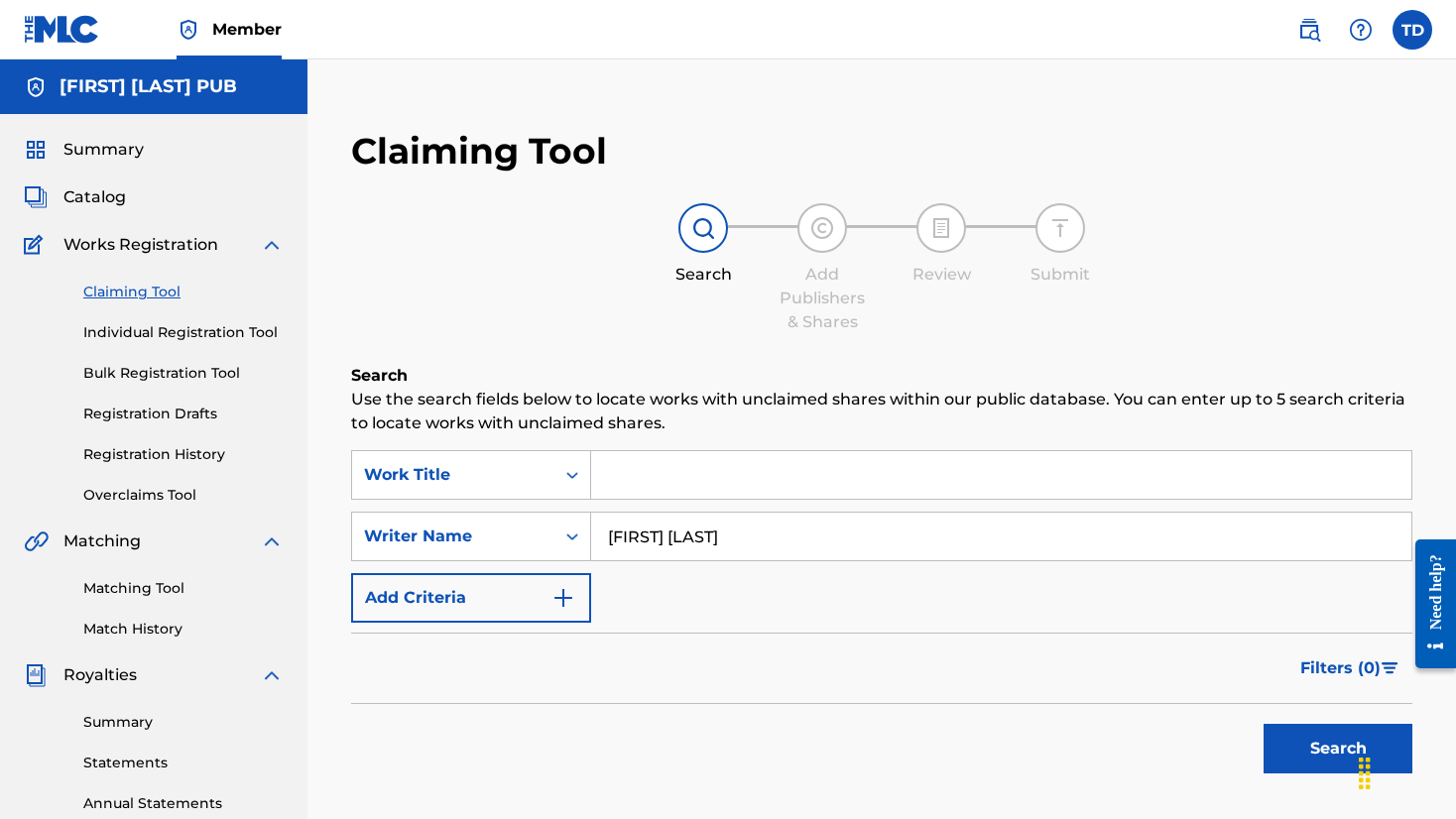 type on "[FIRST] [LAST]" 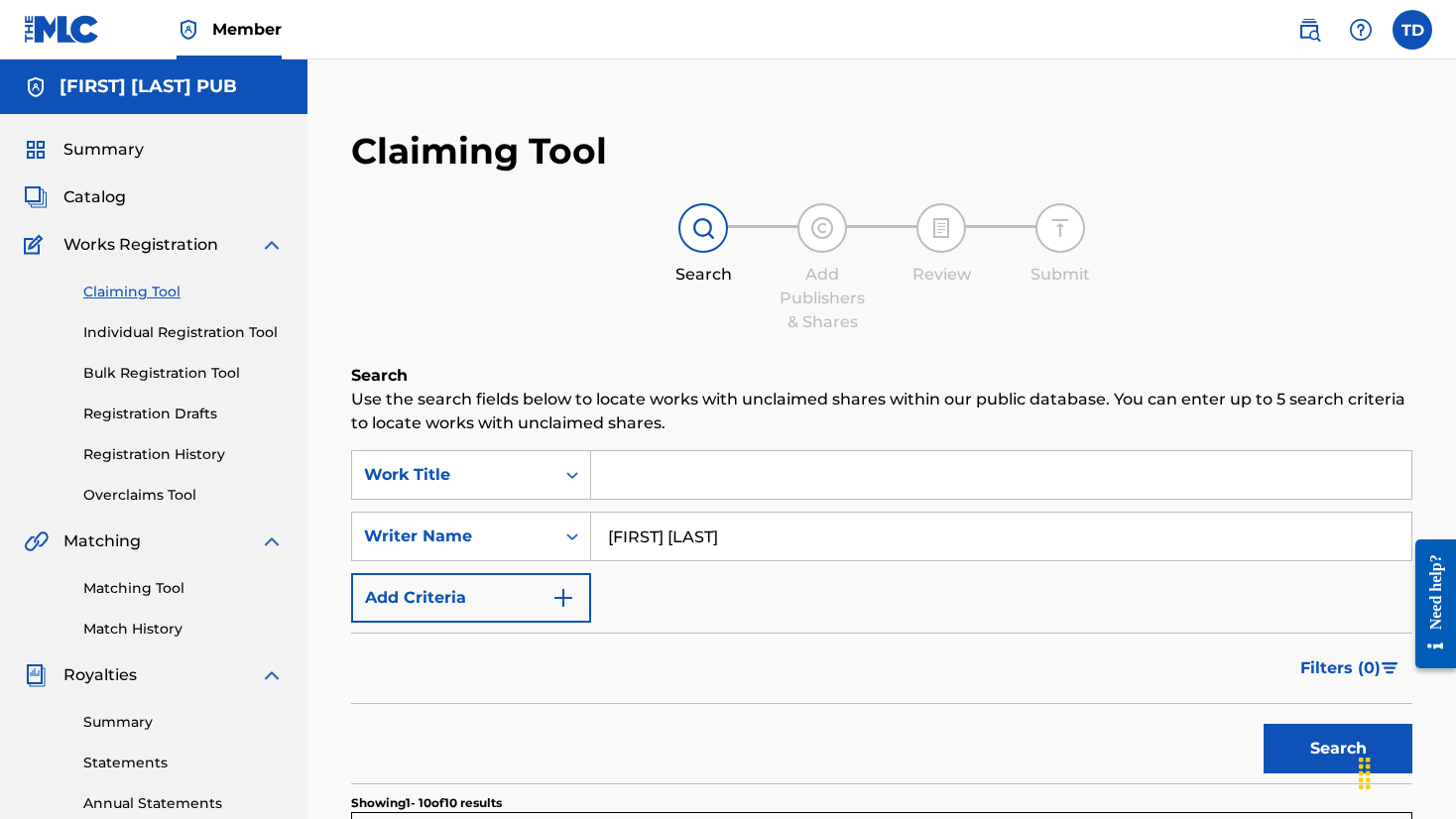 scroll, scrollTop: 0, scrollLeft: 0, axis: both 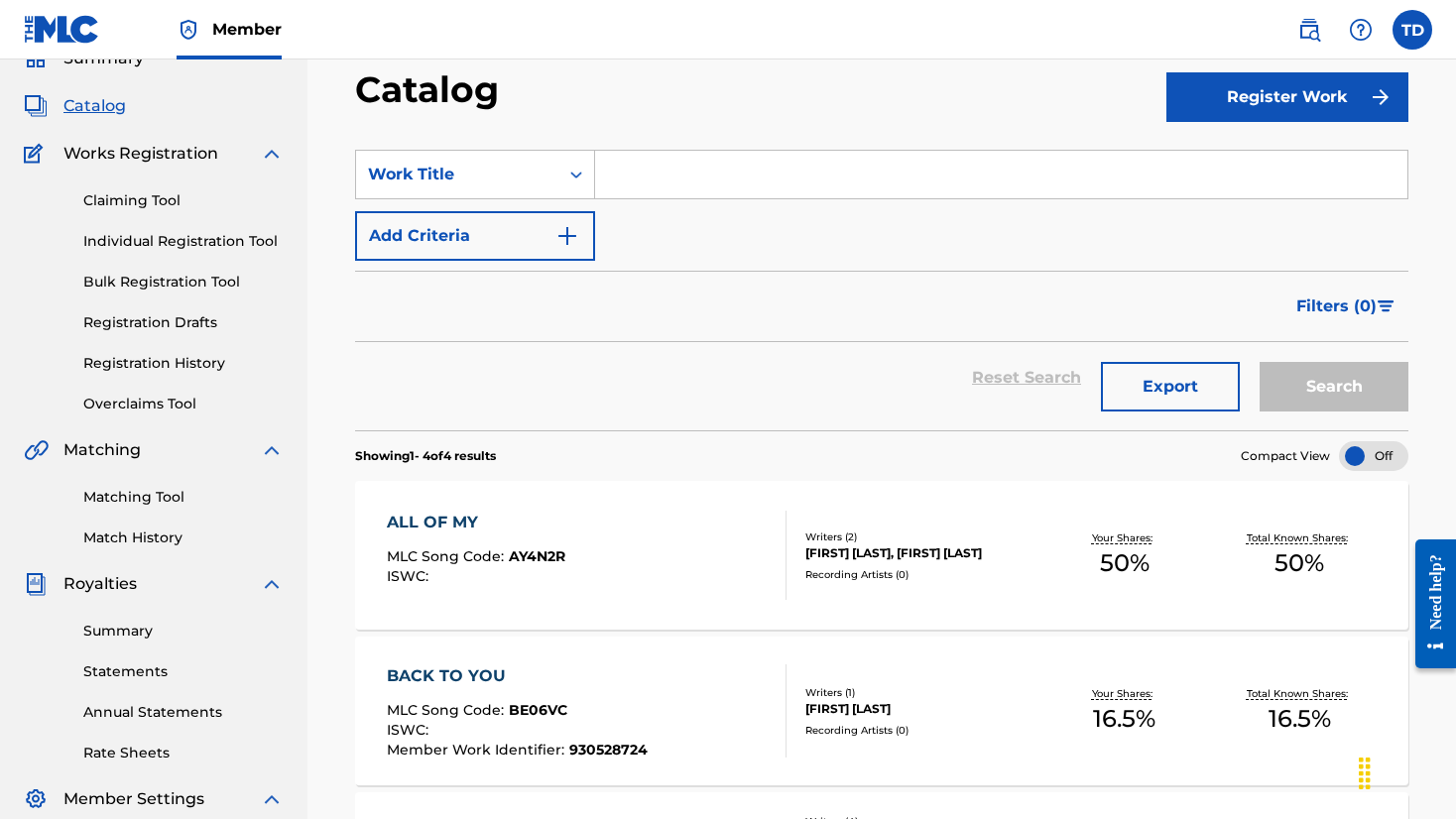 click on "Individual Registration Tool" at bounding box center [183, 241] 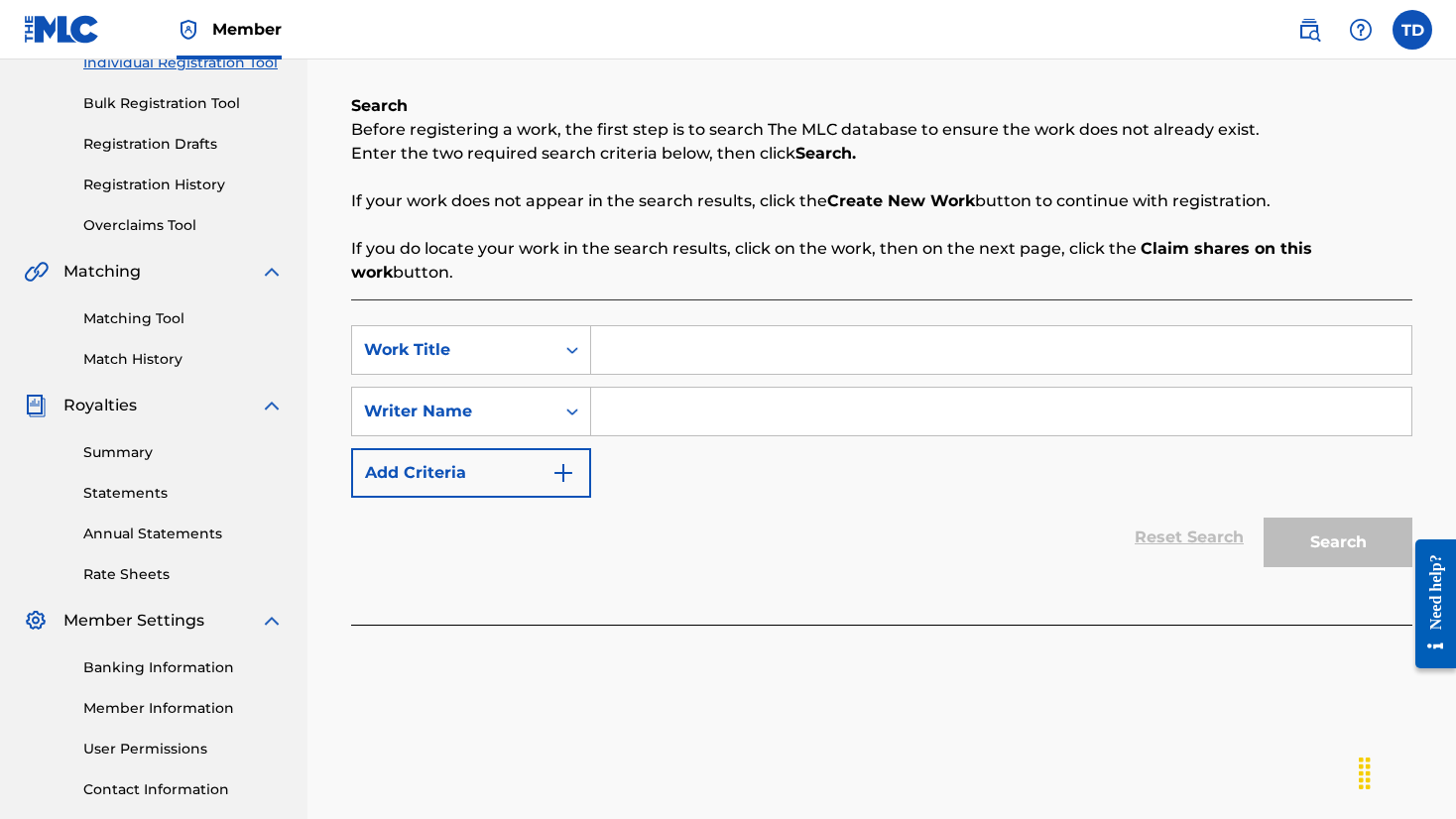 scroll, scrollTop: 284, scrollLeft: 0, axis: vertical 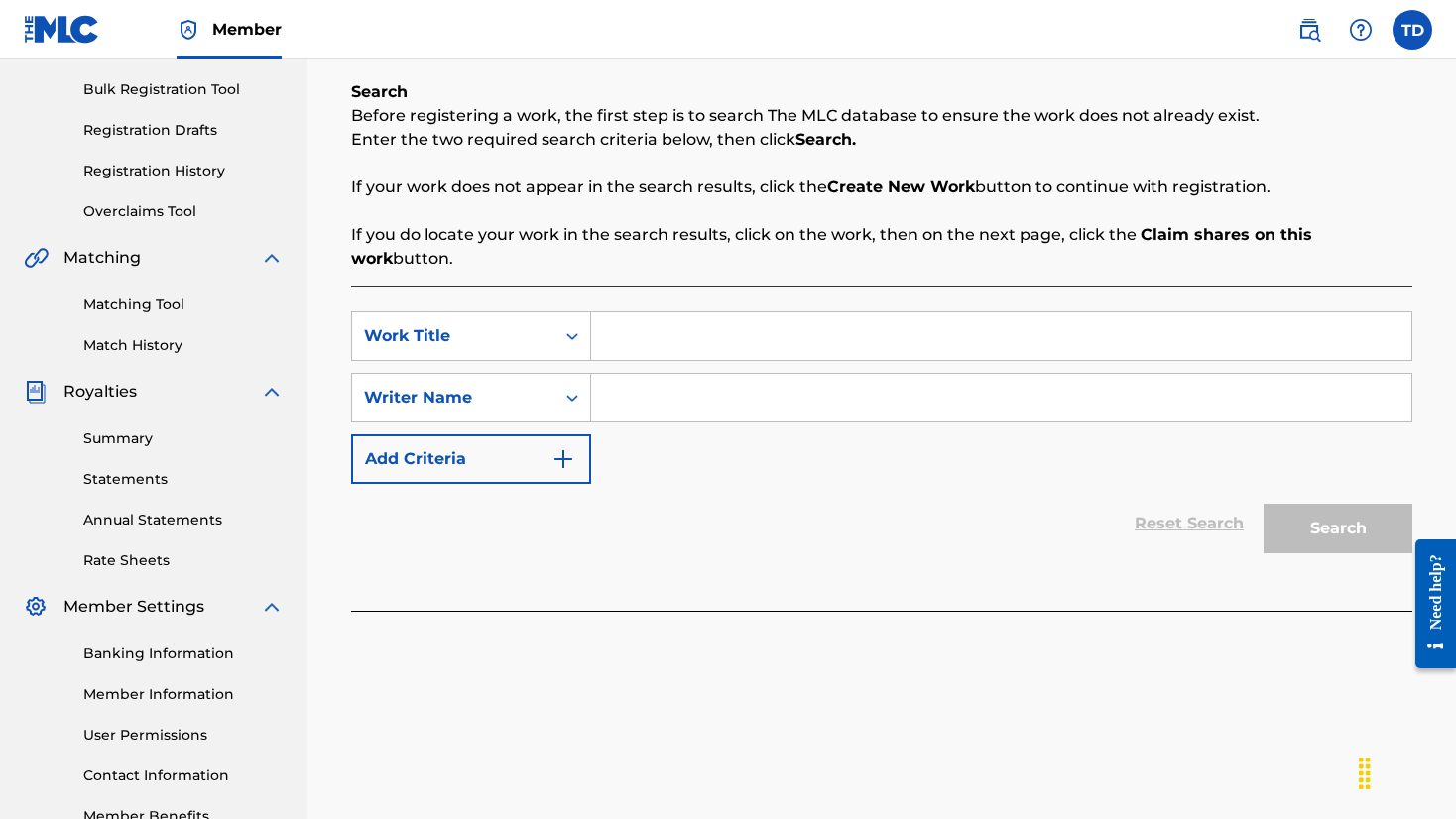 click at bounding box center (1001, 336) 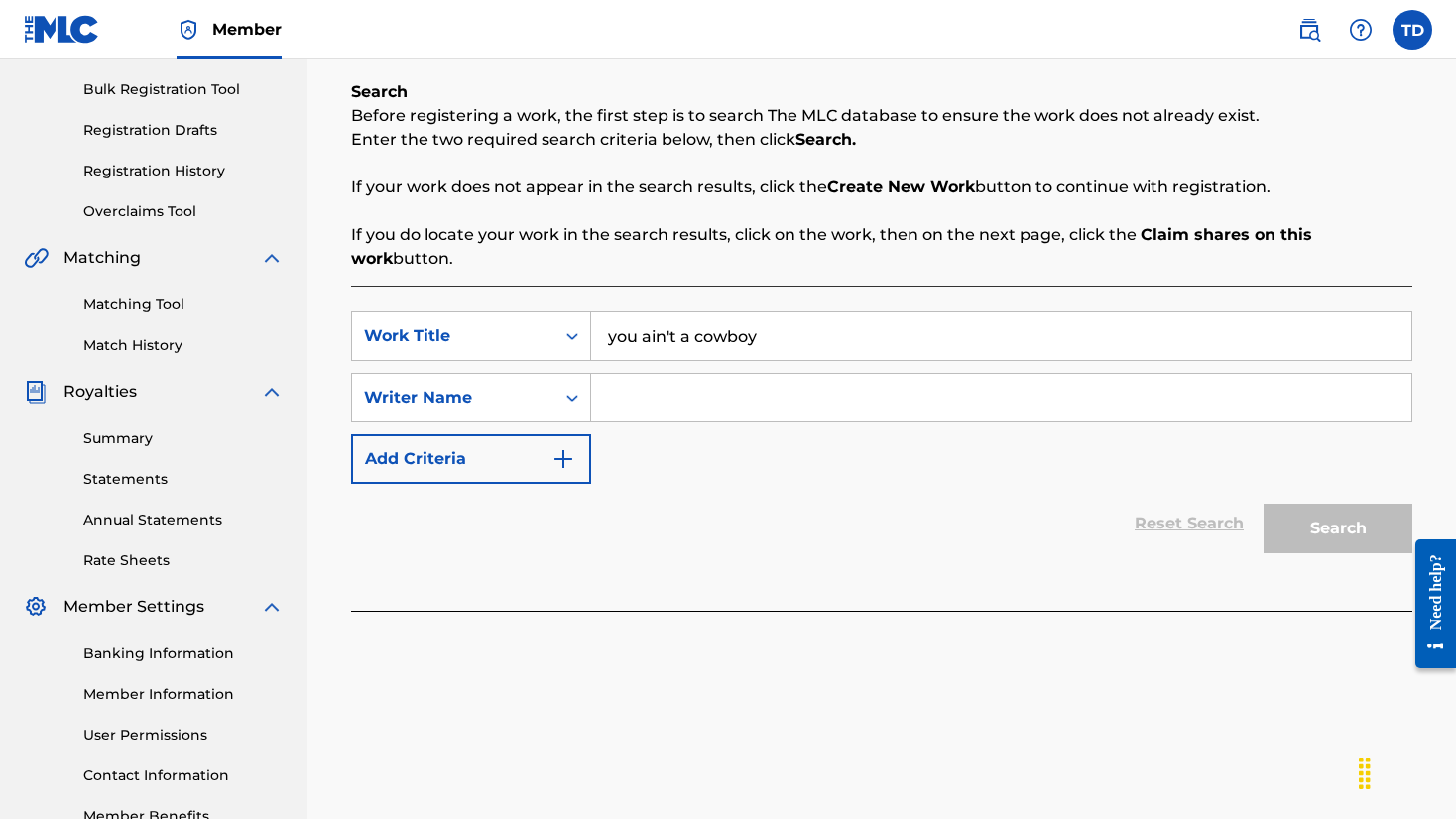 type on "you ain't a cowboy" 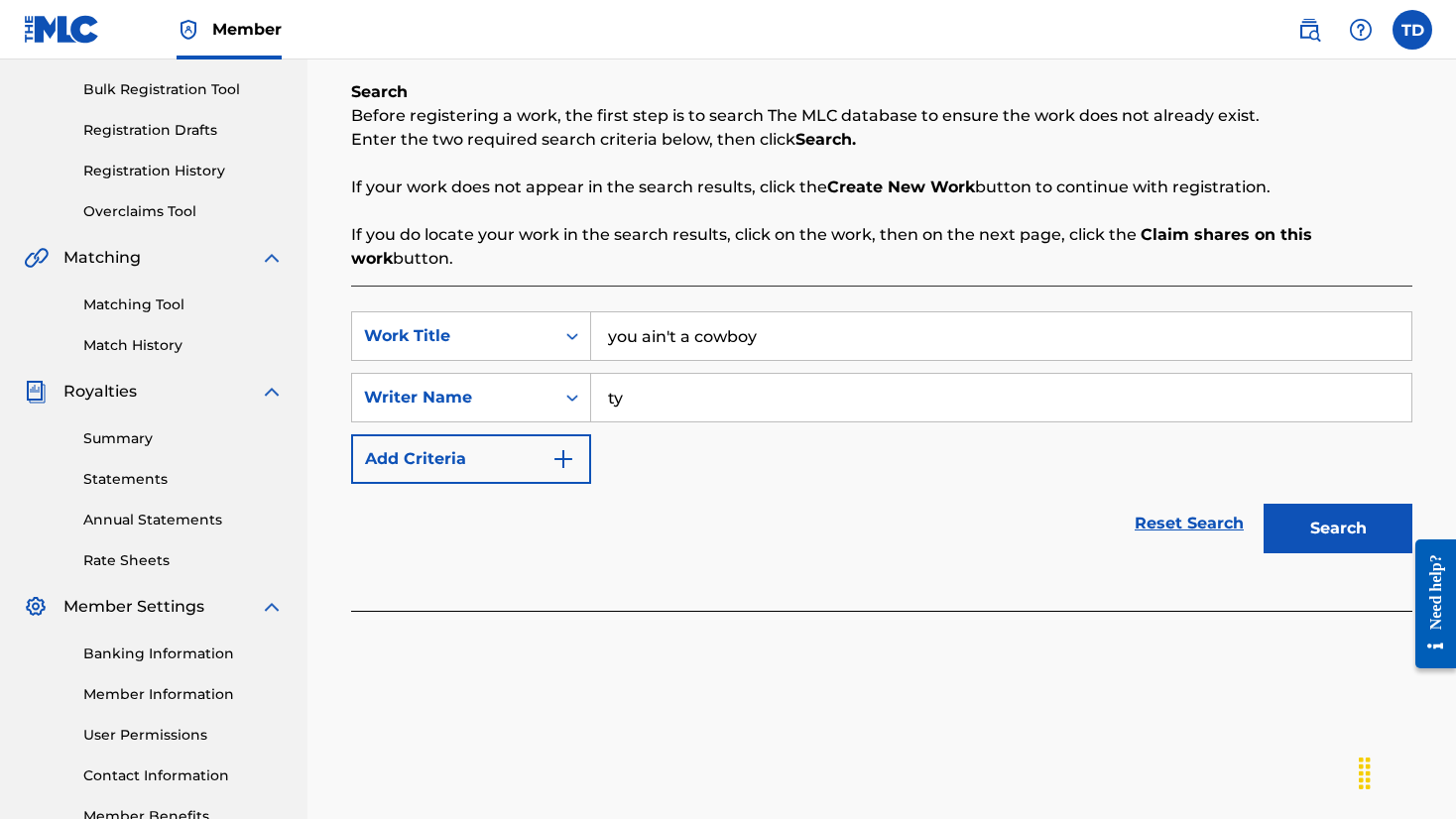 type on "t" 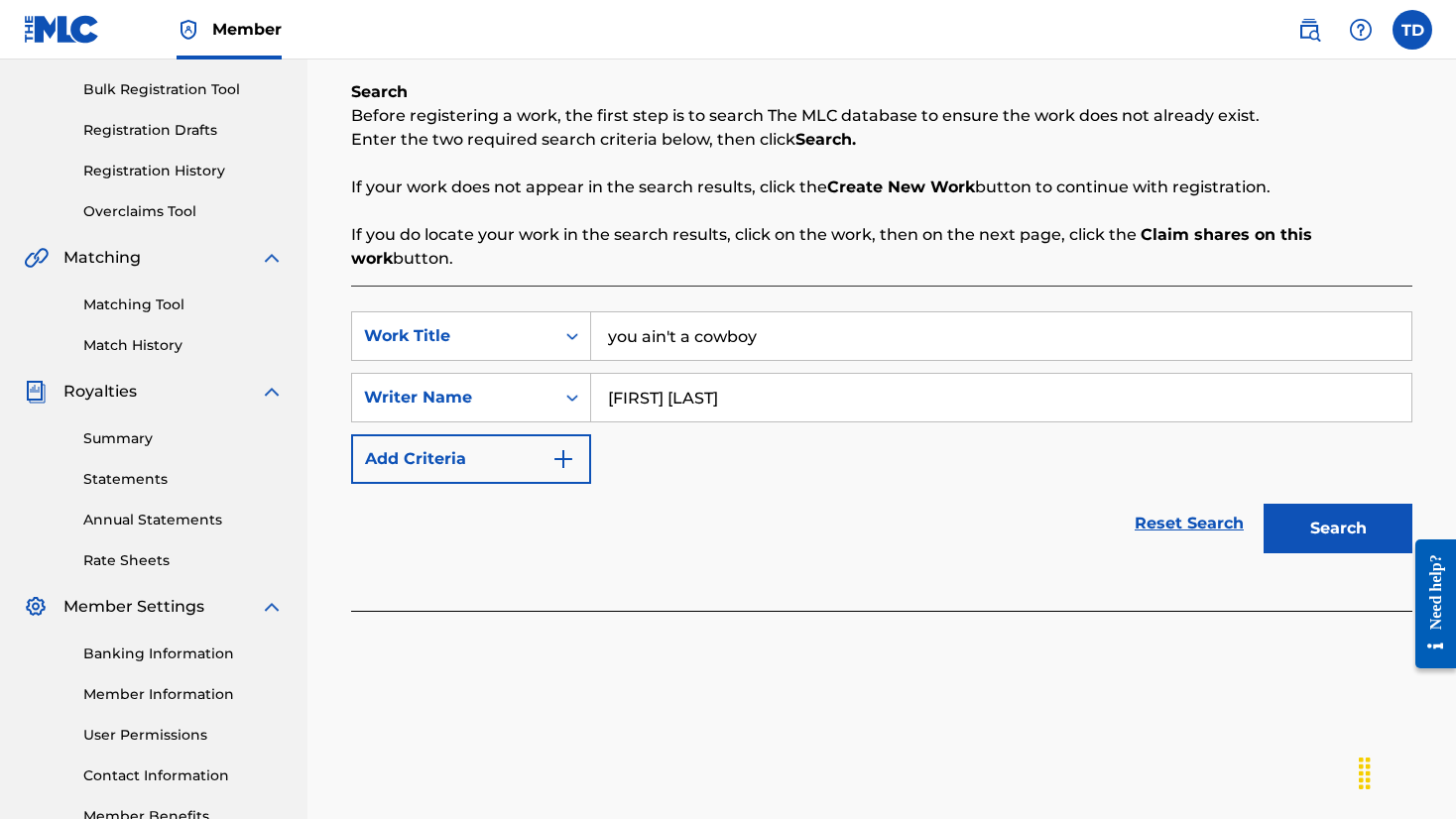 type on "[FIRST] [LAST]" 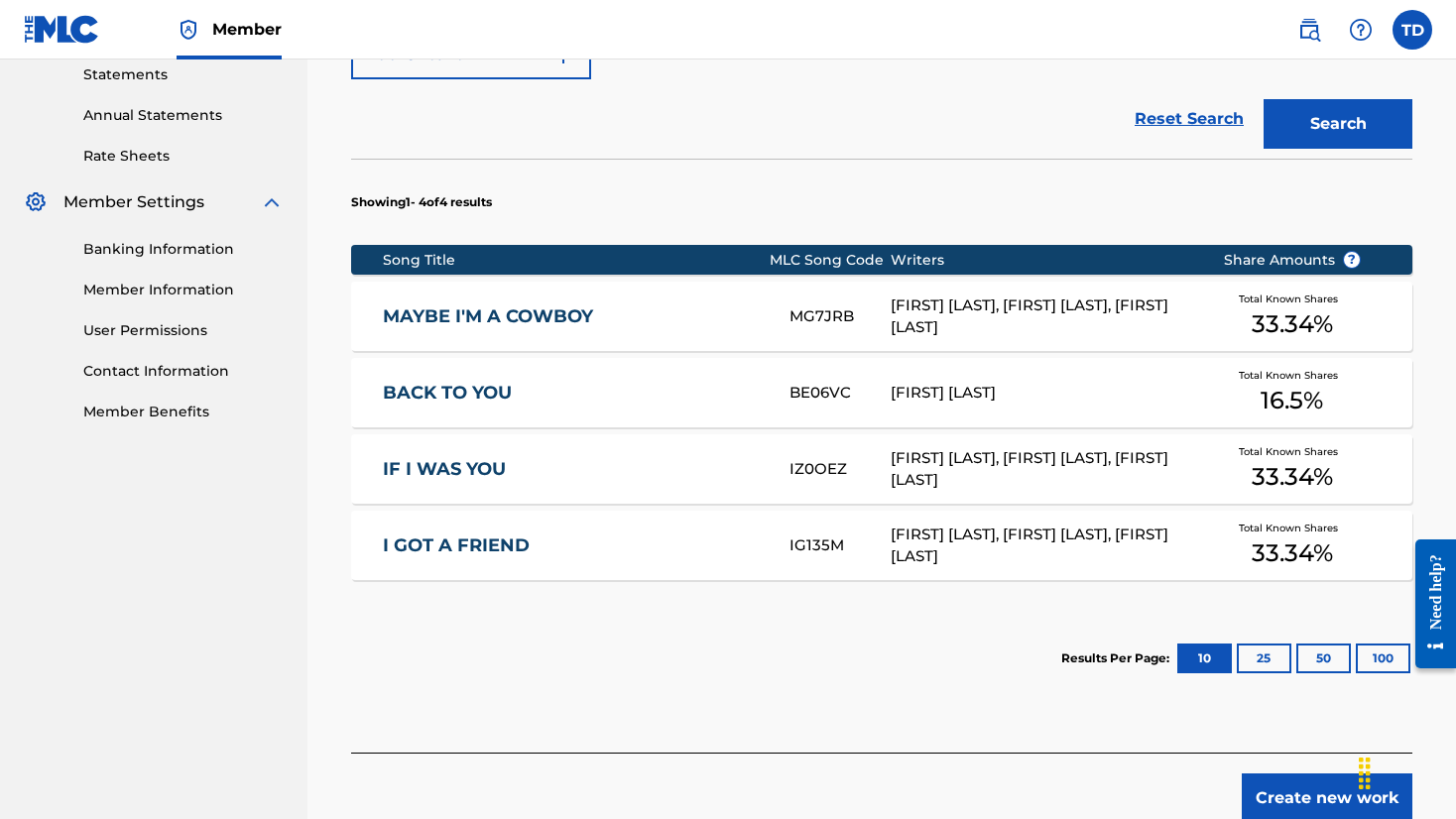 scroll, scrollTop: 689, scrollLeft: 0, axis: vertical 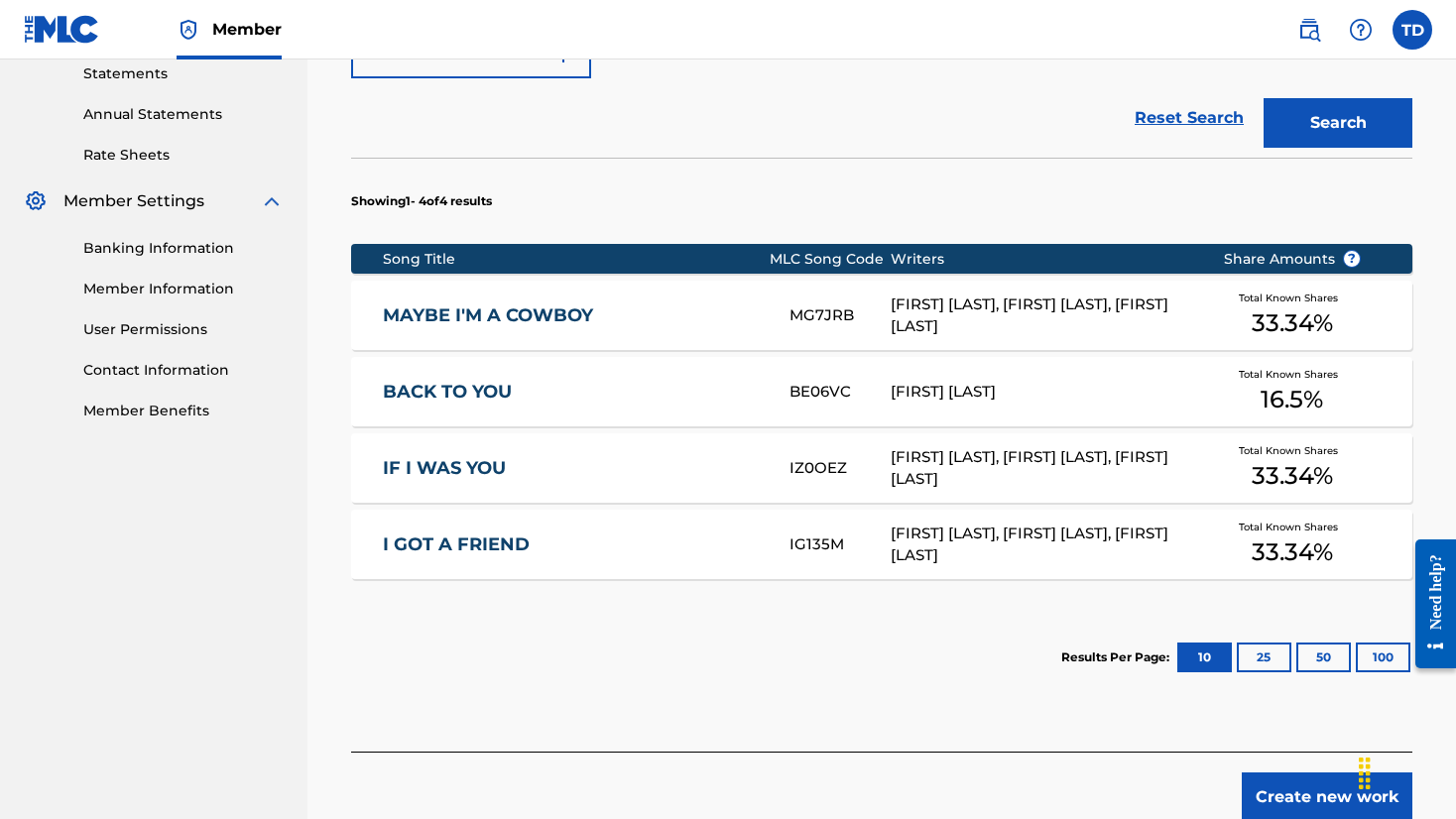 click on "BACK TO YOU" at bounding box center (572, 392) 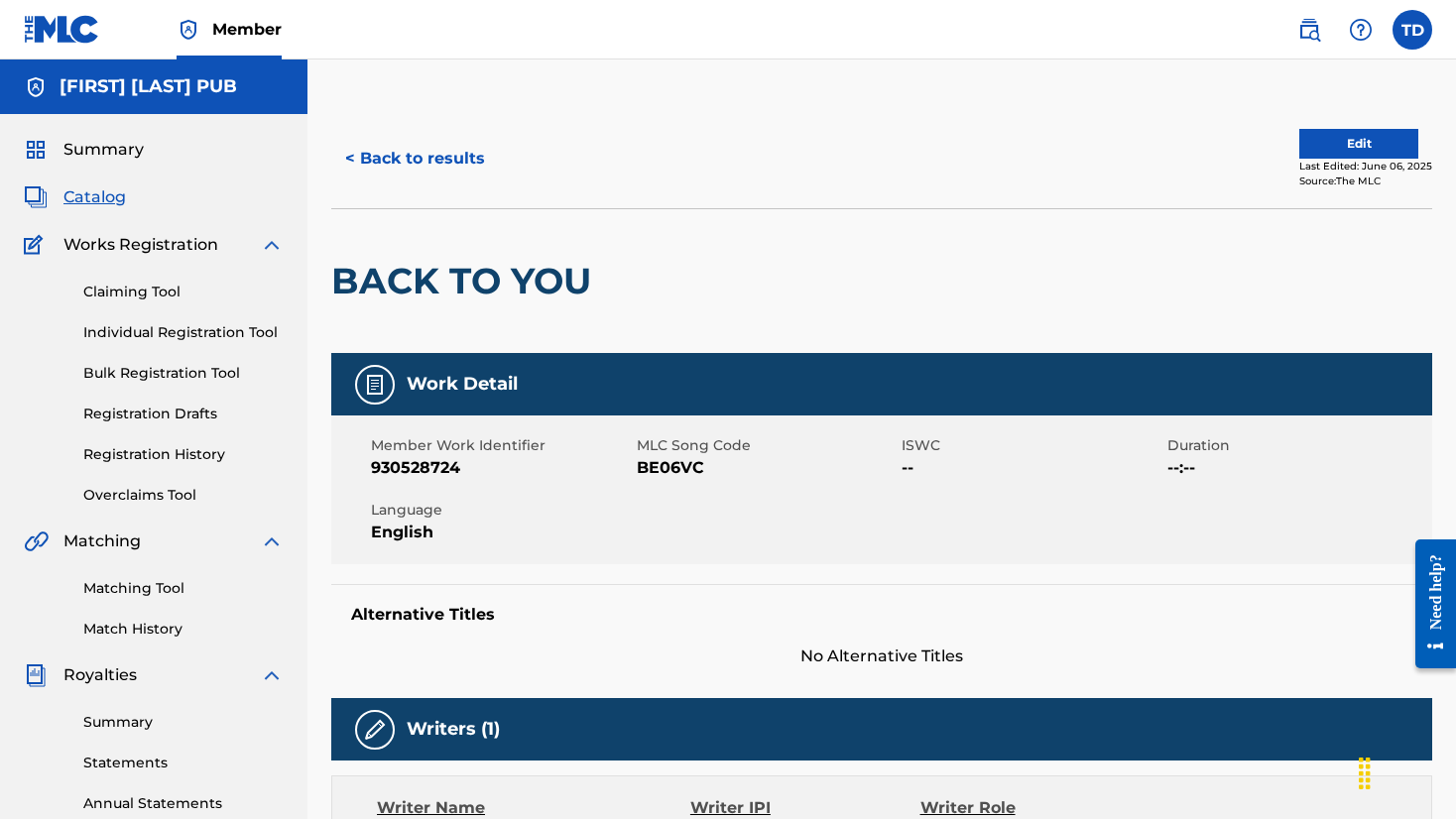 scroll, scrollTop: 0, scrollLeft: 0, axis: both 